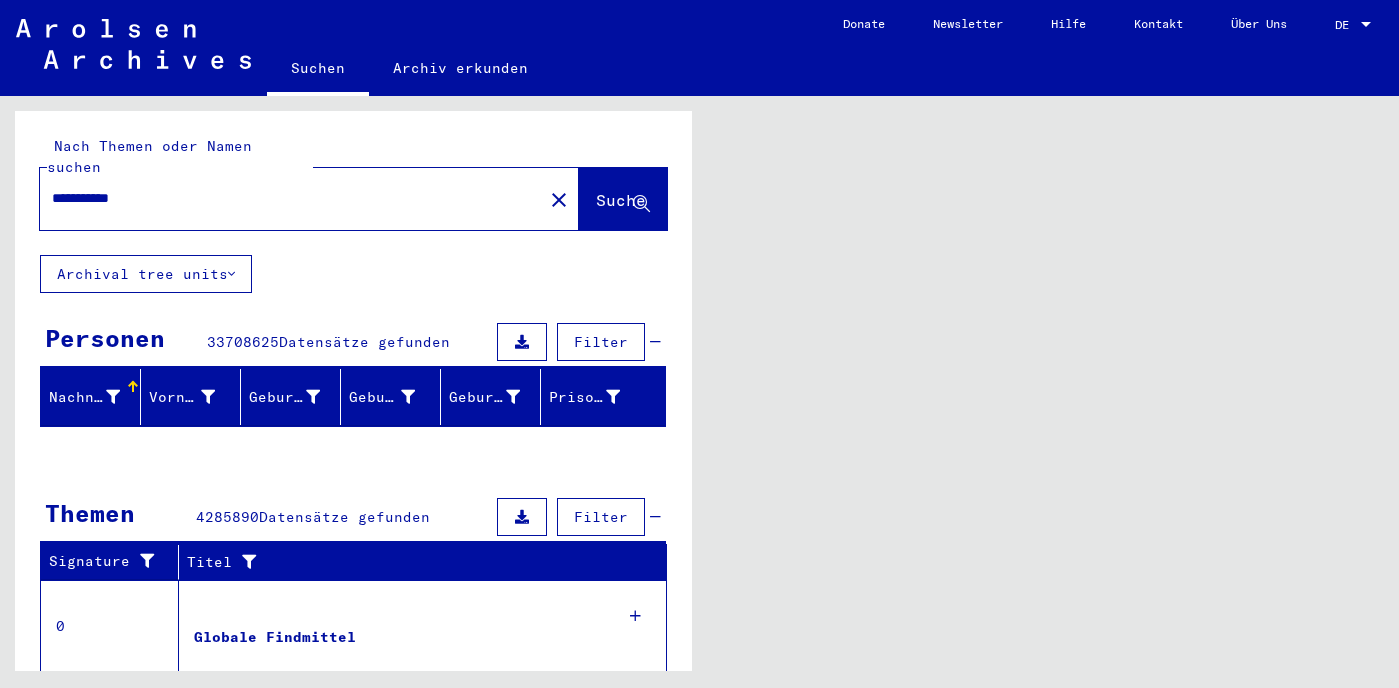 scroll, scrollTop: 0, scrollLeft: 0, axis: both 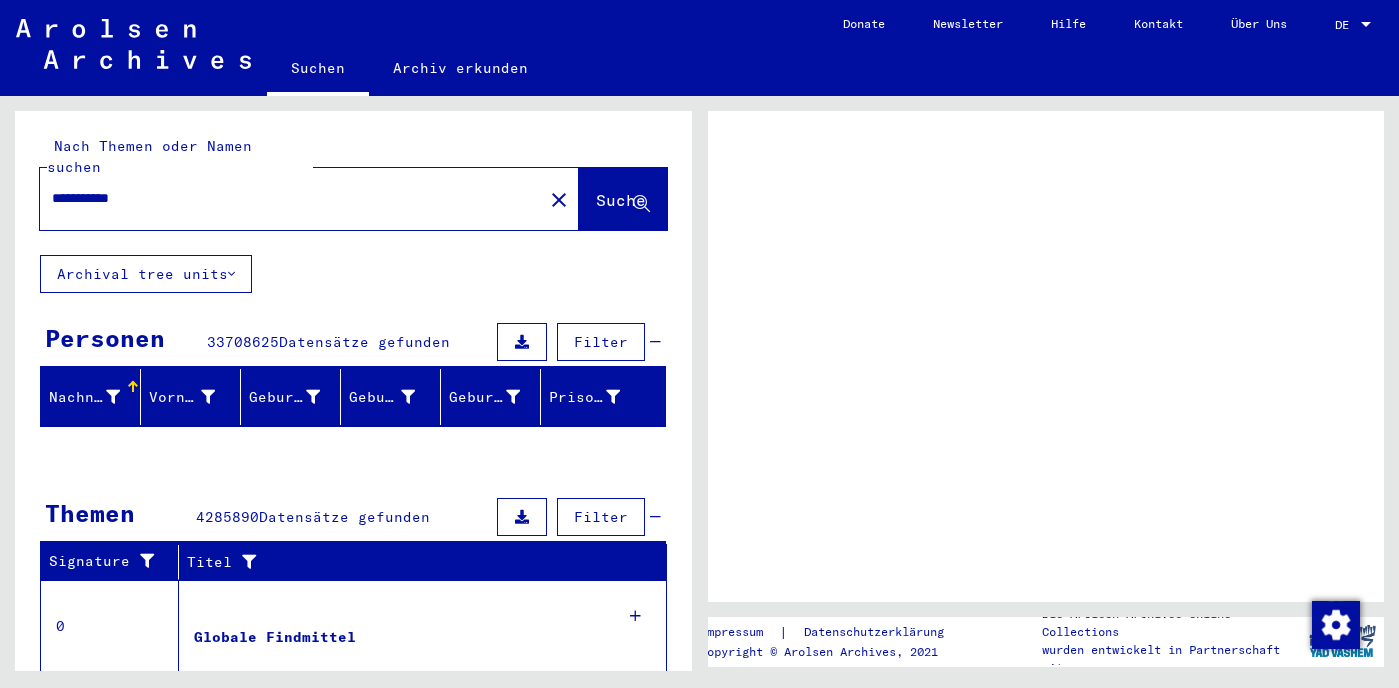 click at bounding box center (1366, 24) 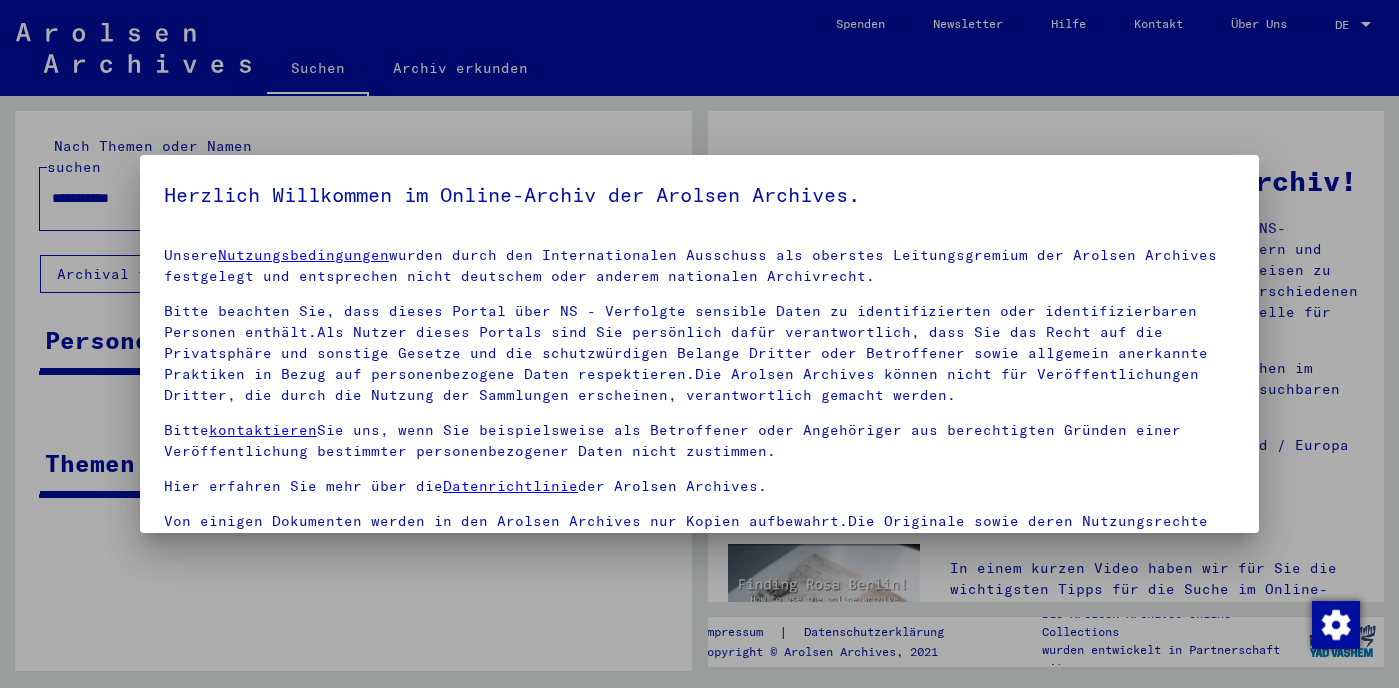 click at bounding box center [699, 344] 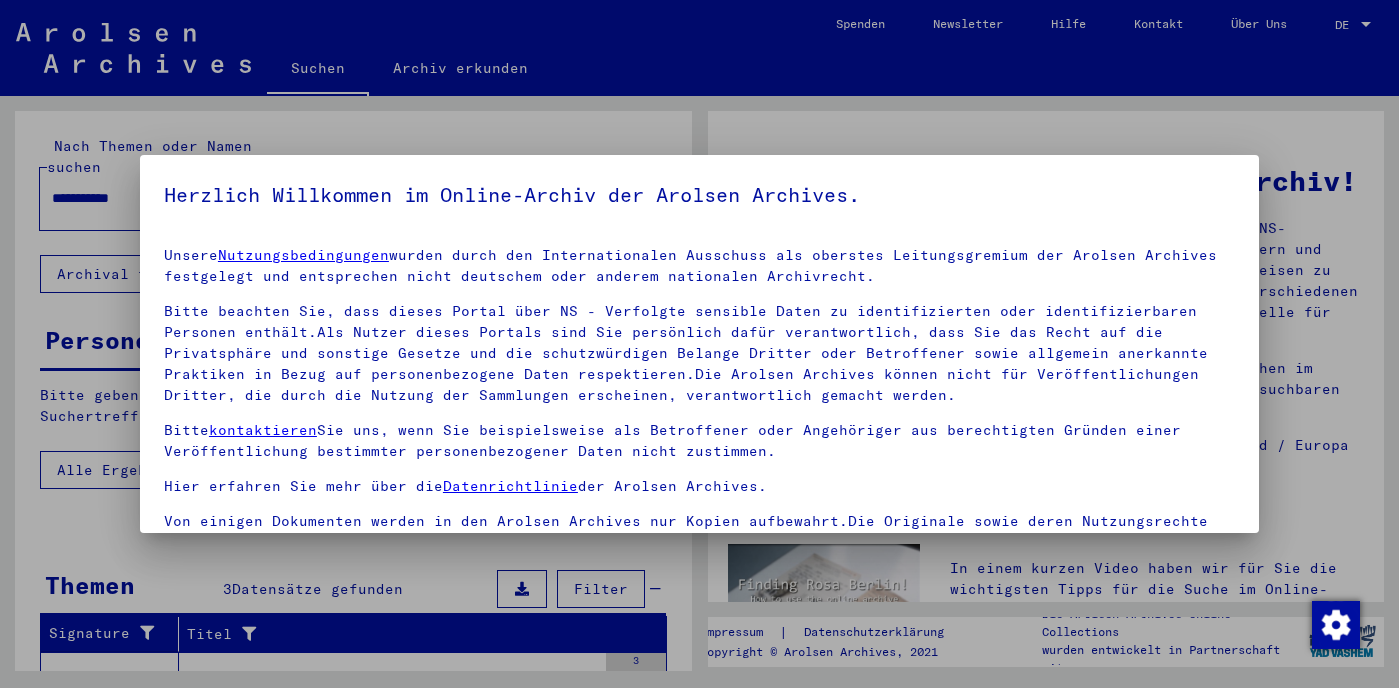 click at bounding box center [699, 344] 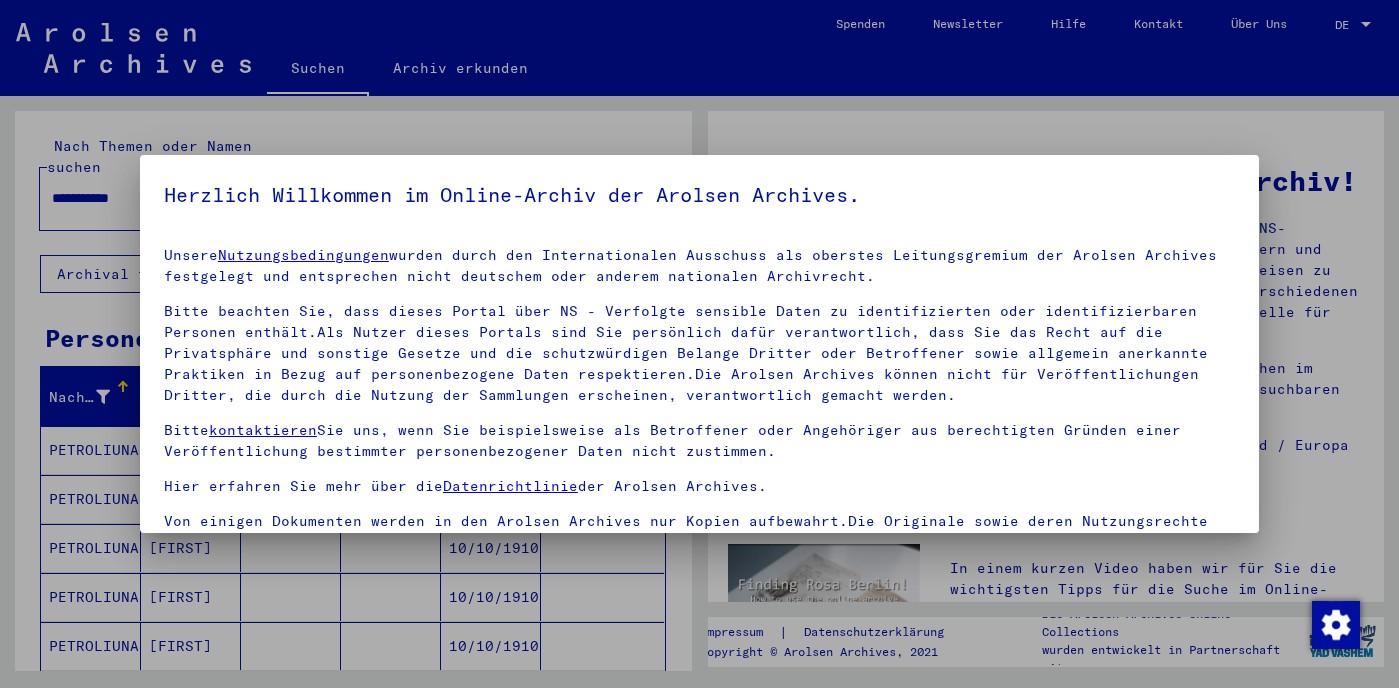scroll, scrollTop: 33, scrollLeft: 0, axis: vertical 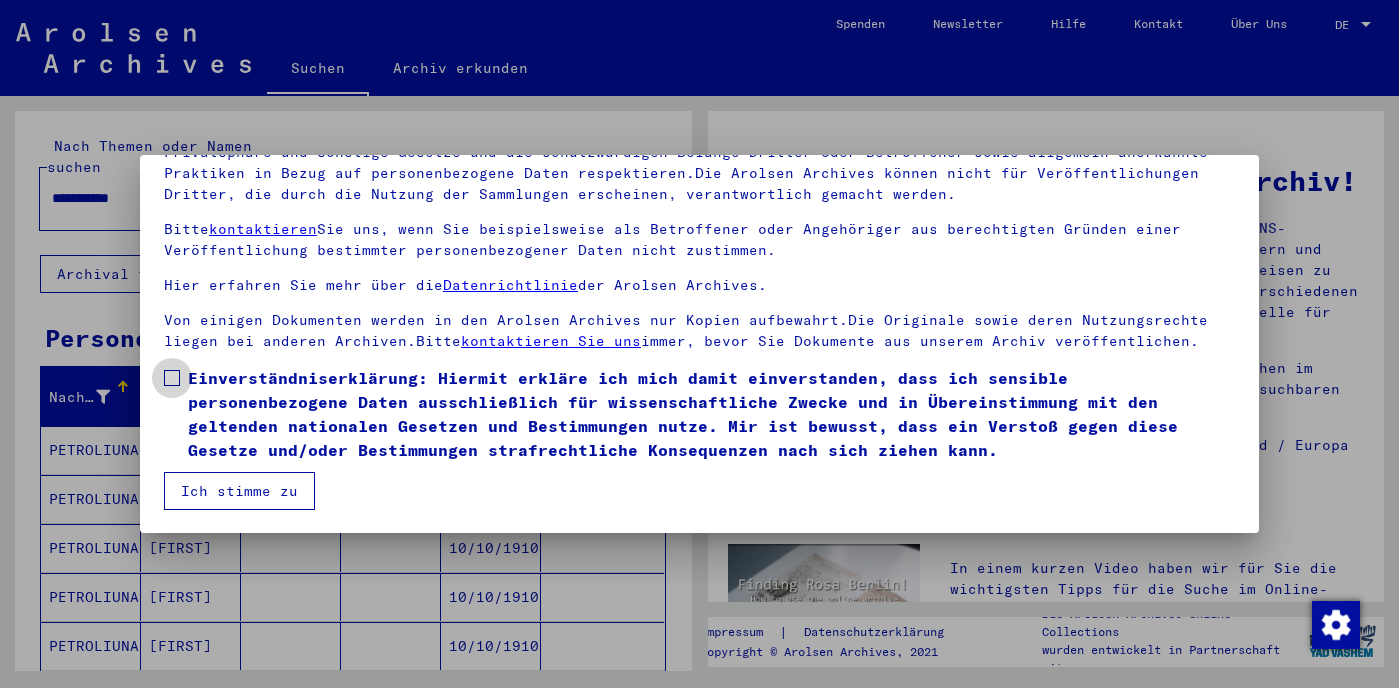 click at bounding box center [172, 378] 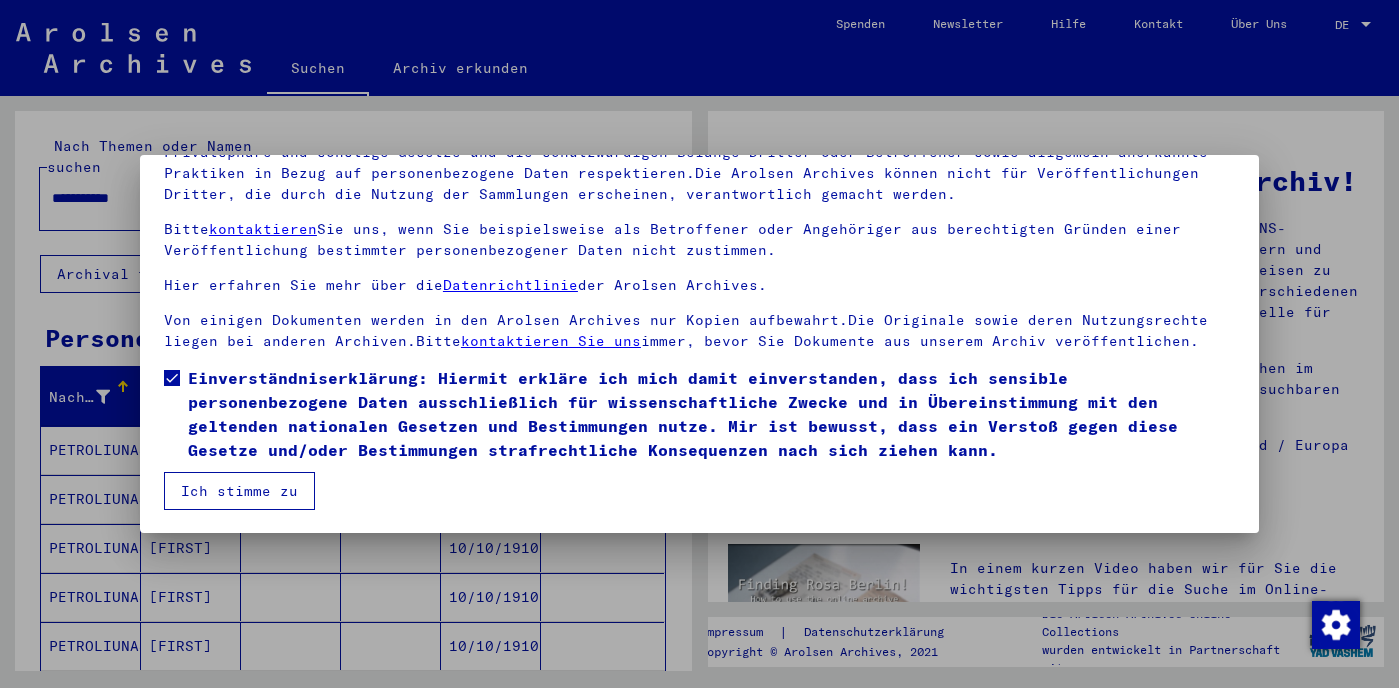 click on "Ich stimme zu" at bounding box center [239, 491] 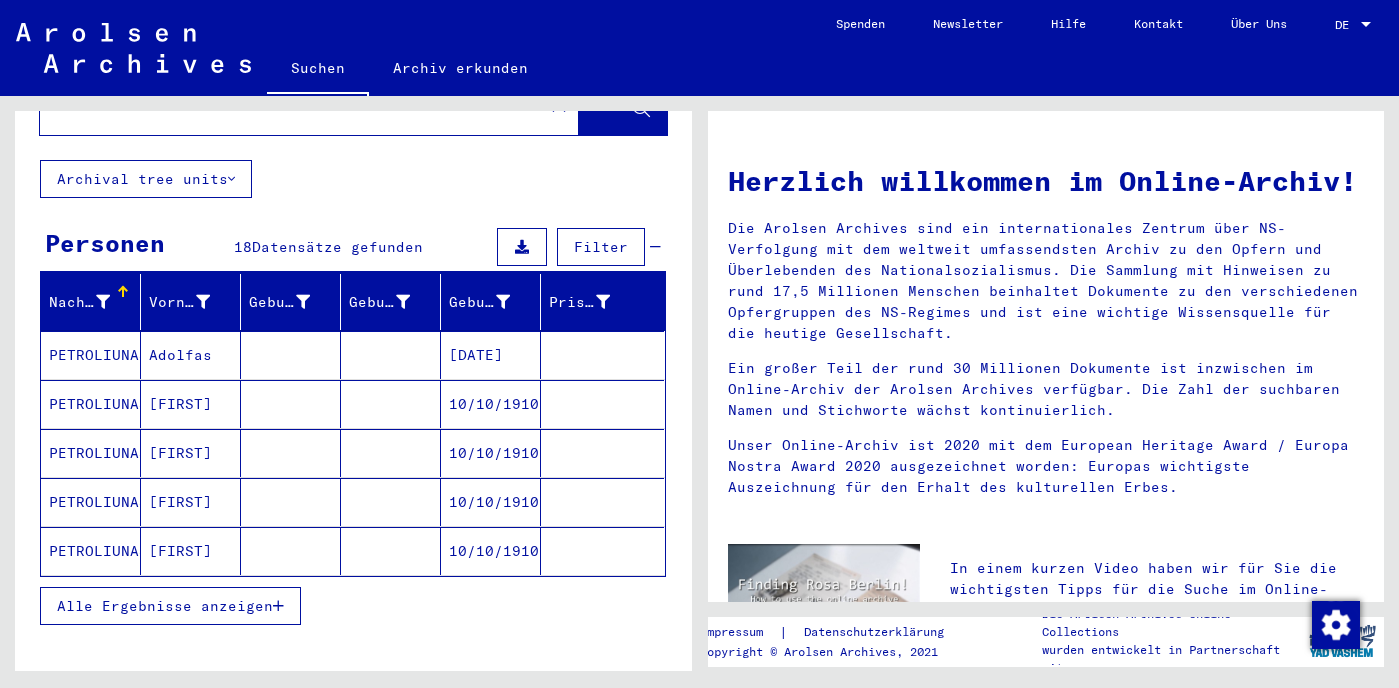 scroll, scrollTop: 112, scrollLeft: 0, axis: vertical 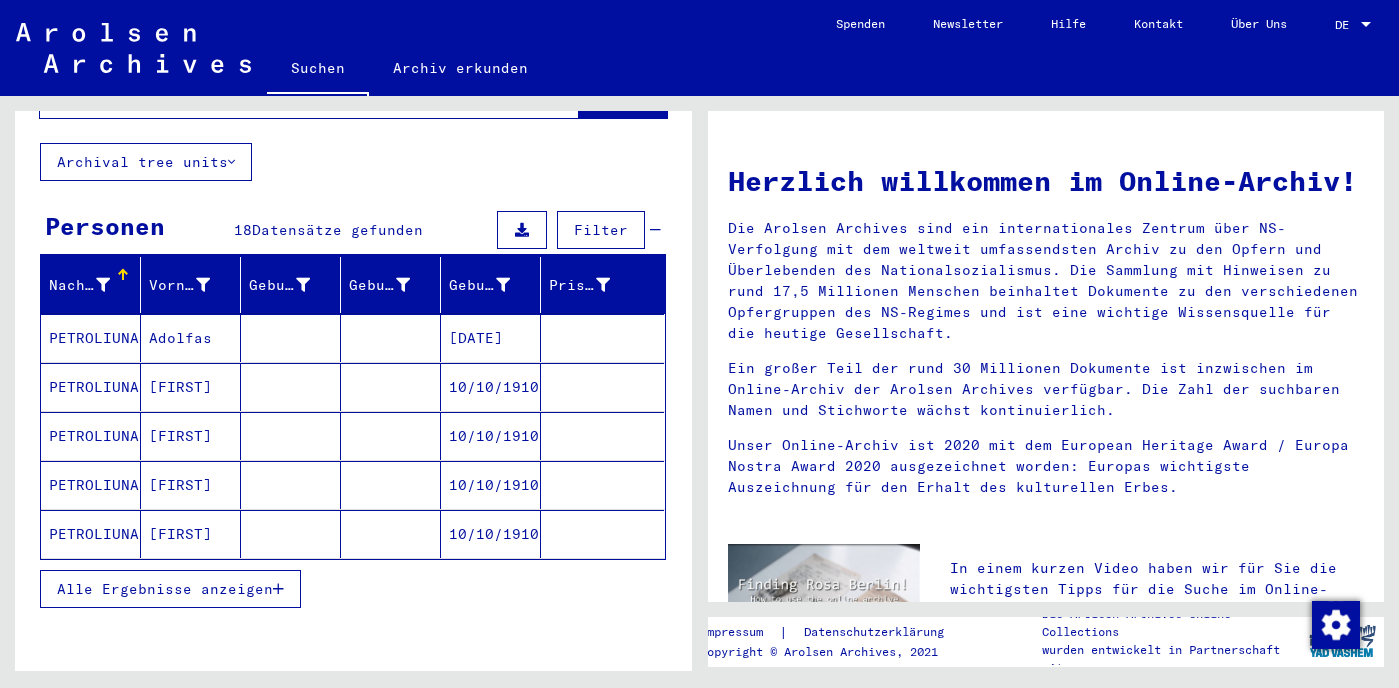 click on "PETROLIUNAS" at bounding box center (91, 436) 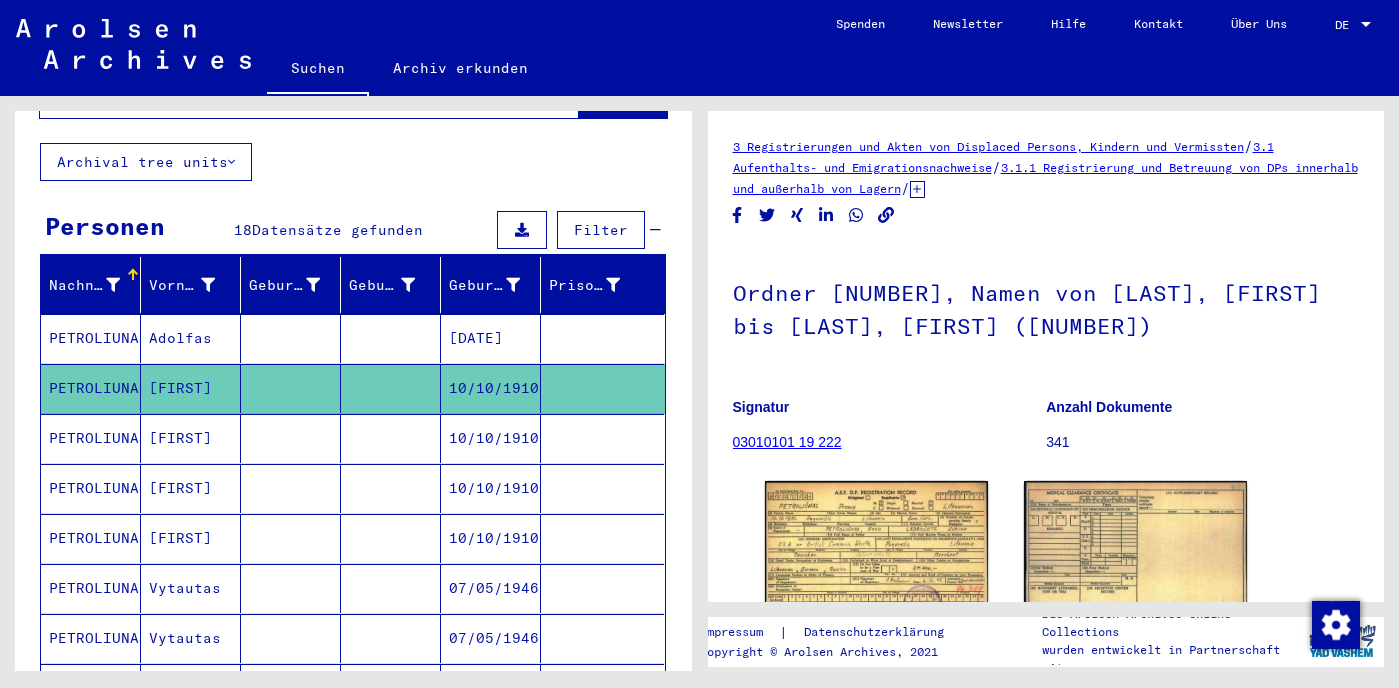 scroll, scrollTop: 0, scrollLeft: 0, axis: both 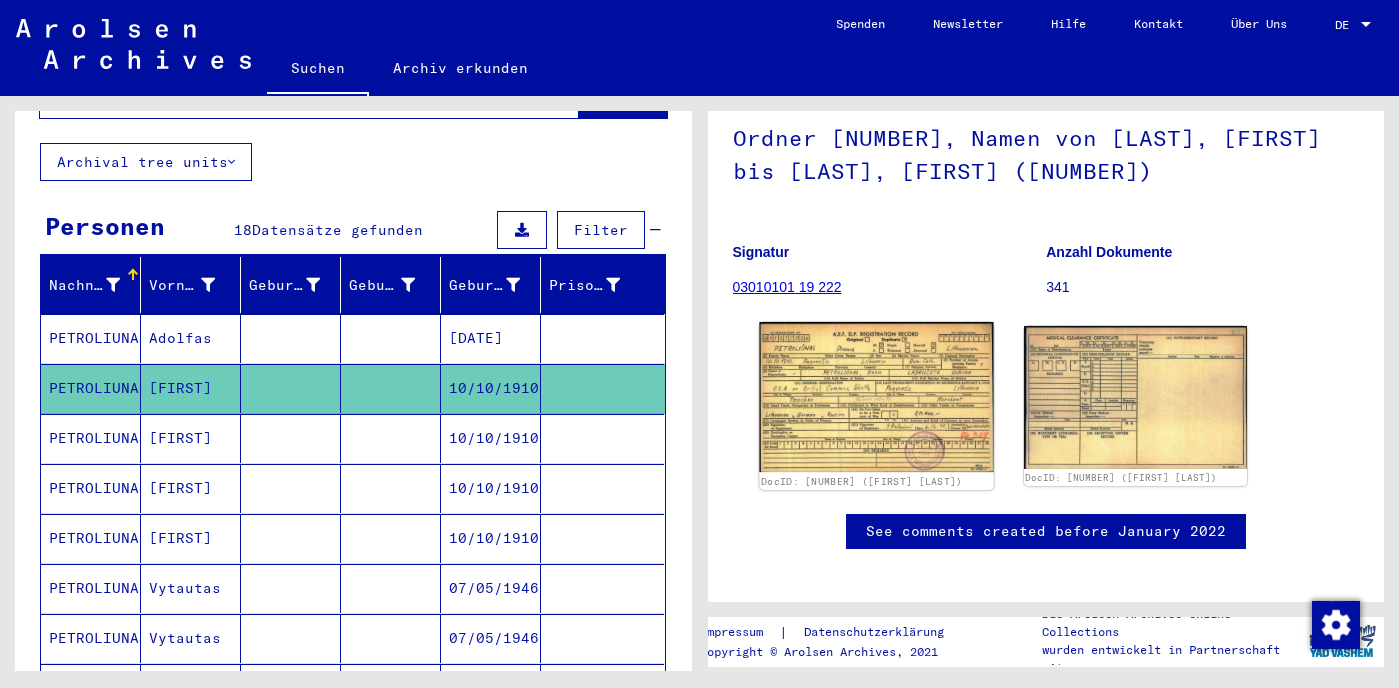 click 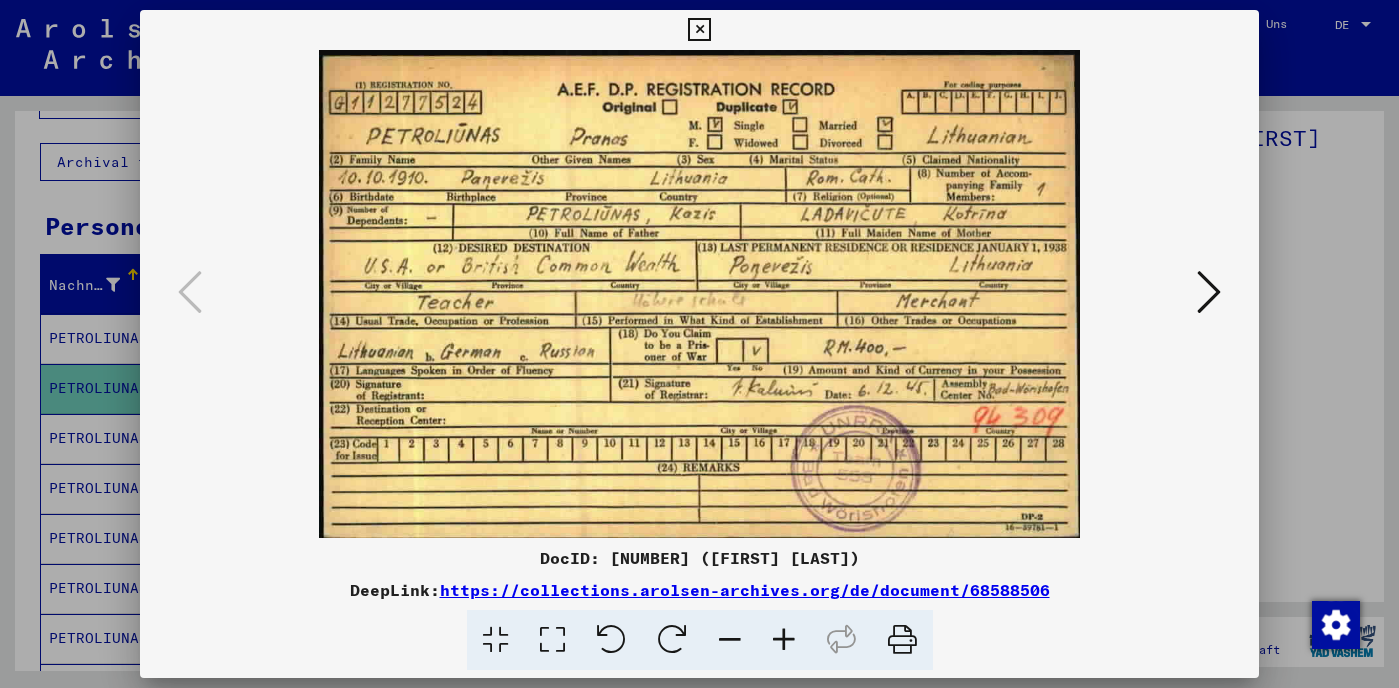 click at bounding box center (1209, 292) 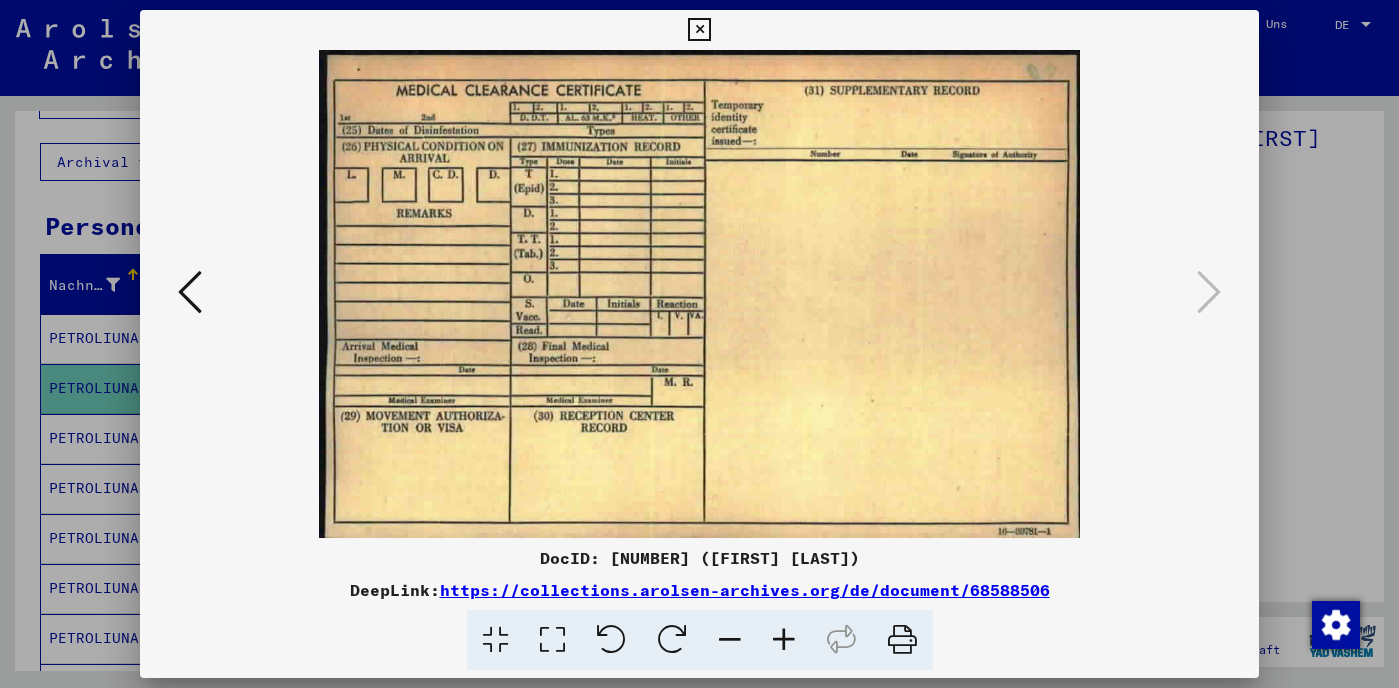 click at bounding box center (190, 292) 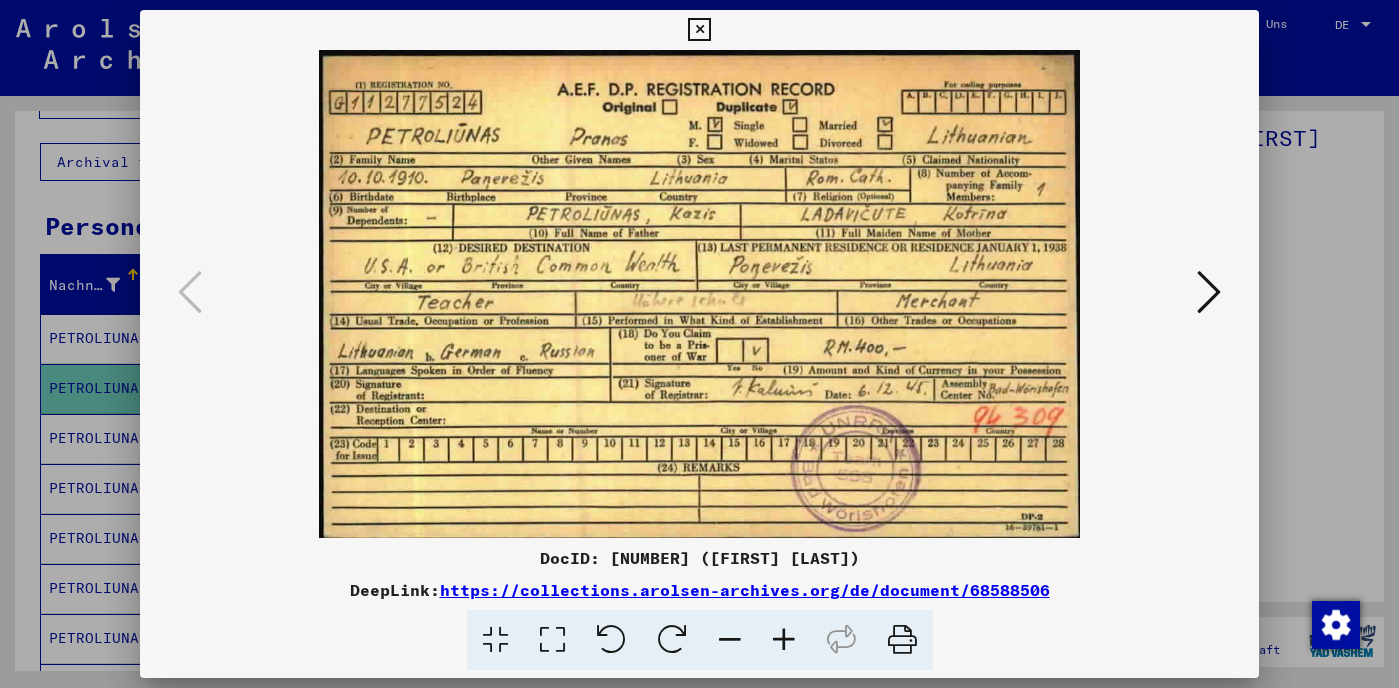 click at bounding box center [699, 30] 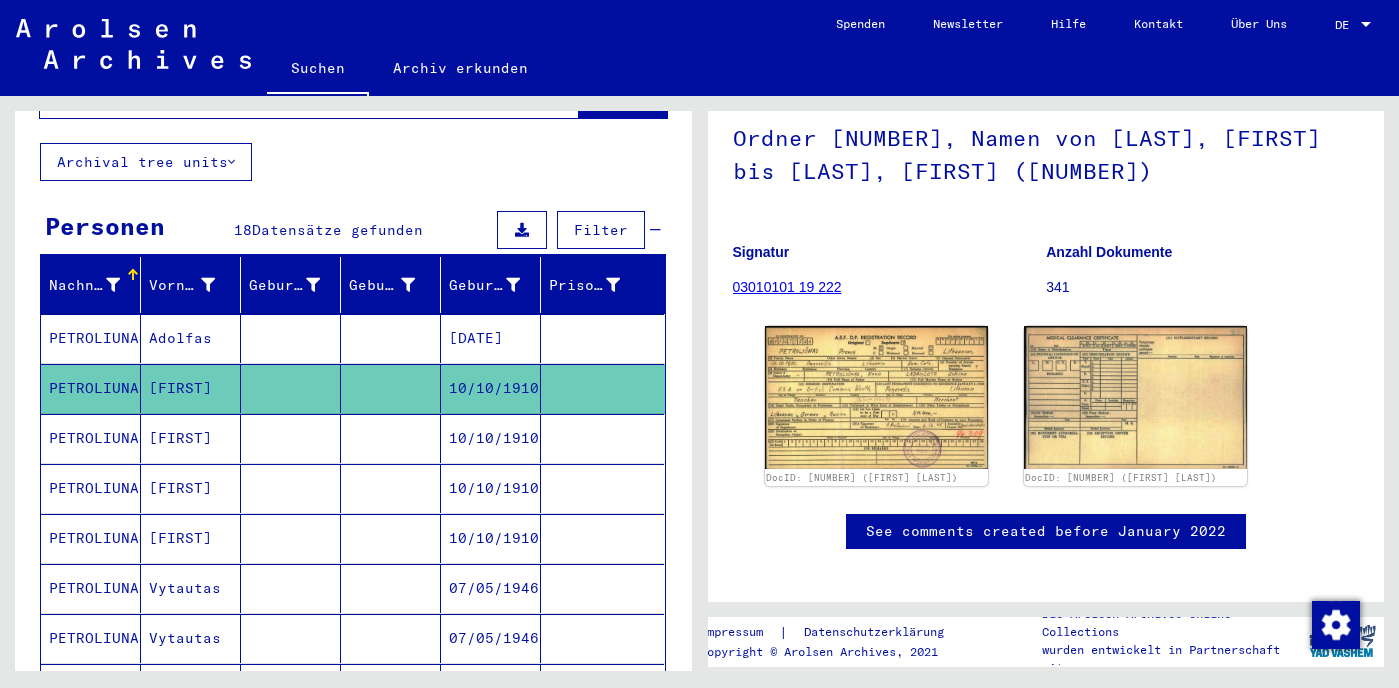 click on "[FIRST]" at bounding box center [191, 488] 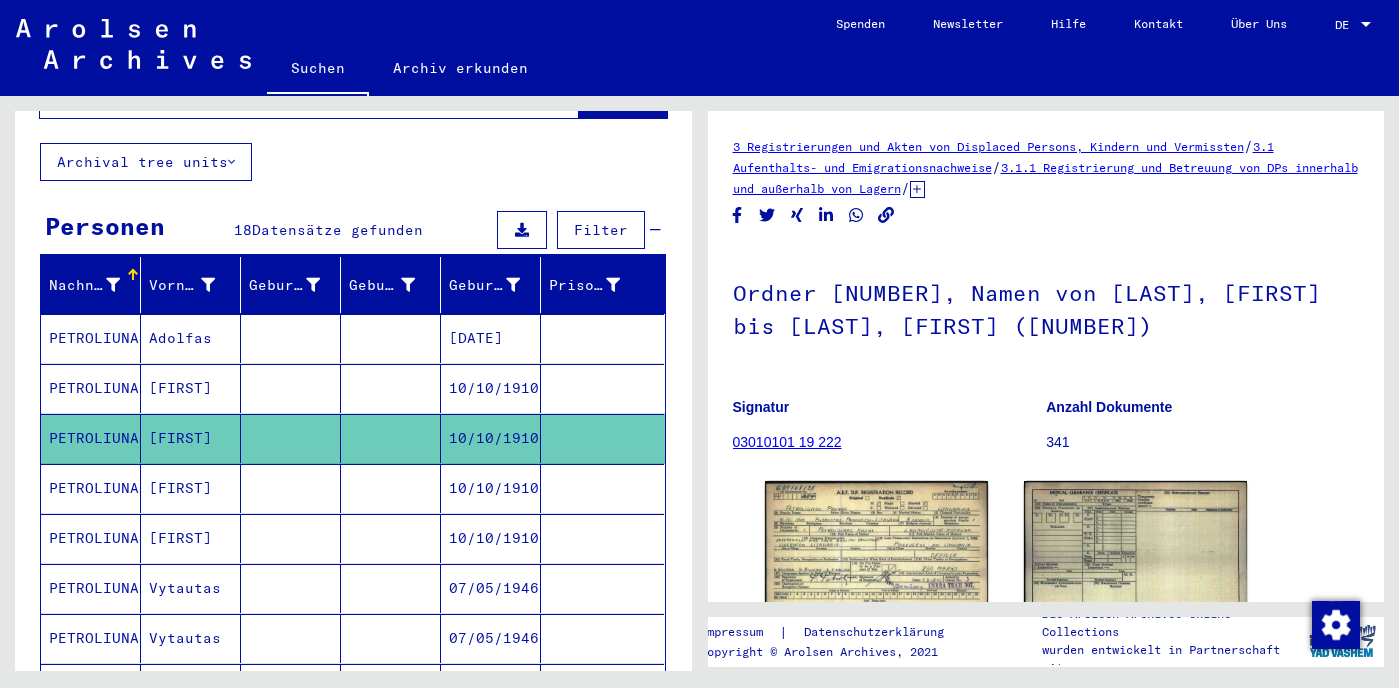 scroll, scrollTop: 0, scrollLeft: 0, axis: both 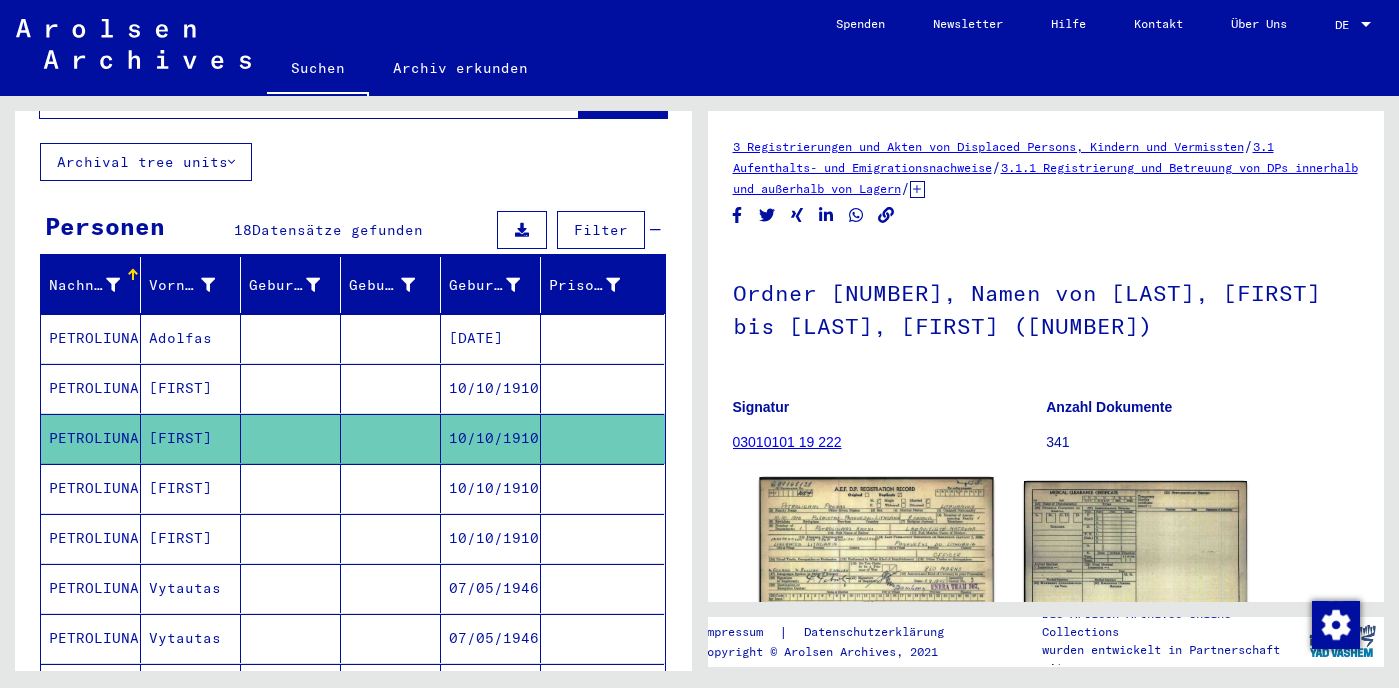 click 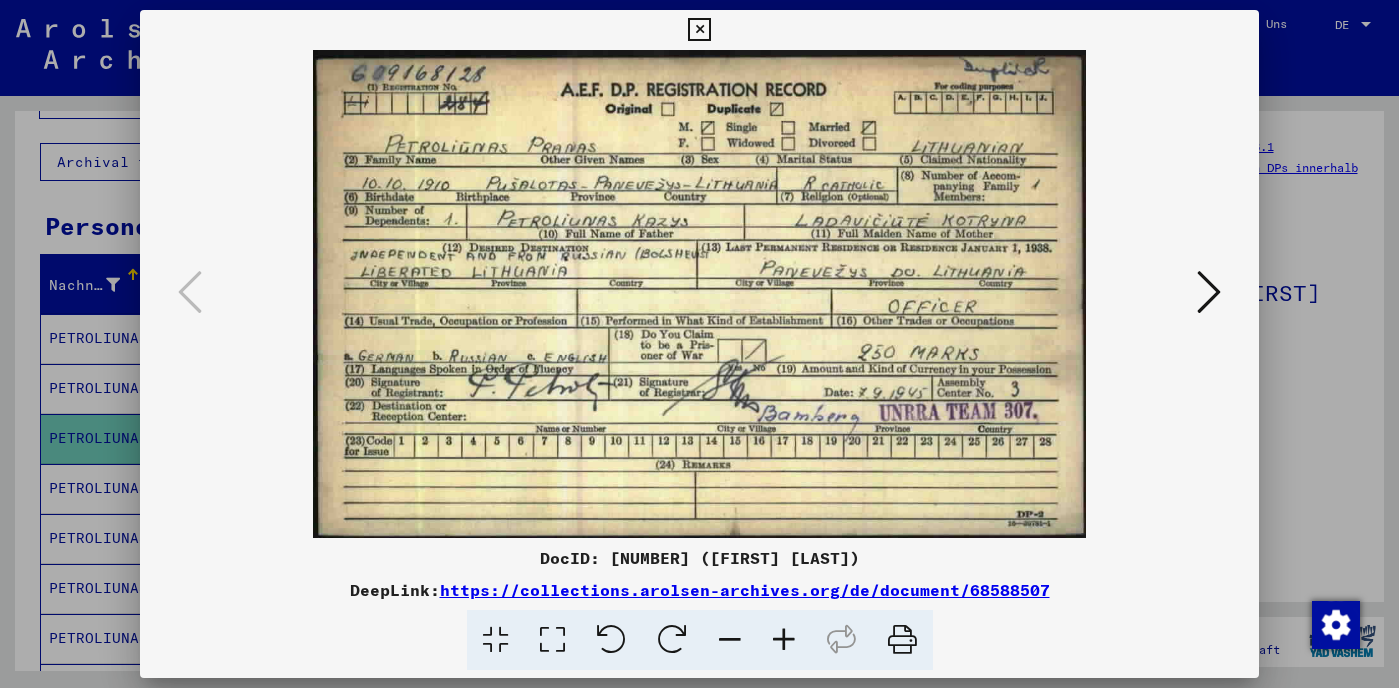 click at bounding box center [699, 30] 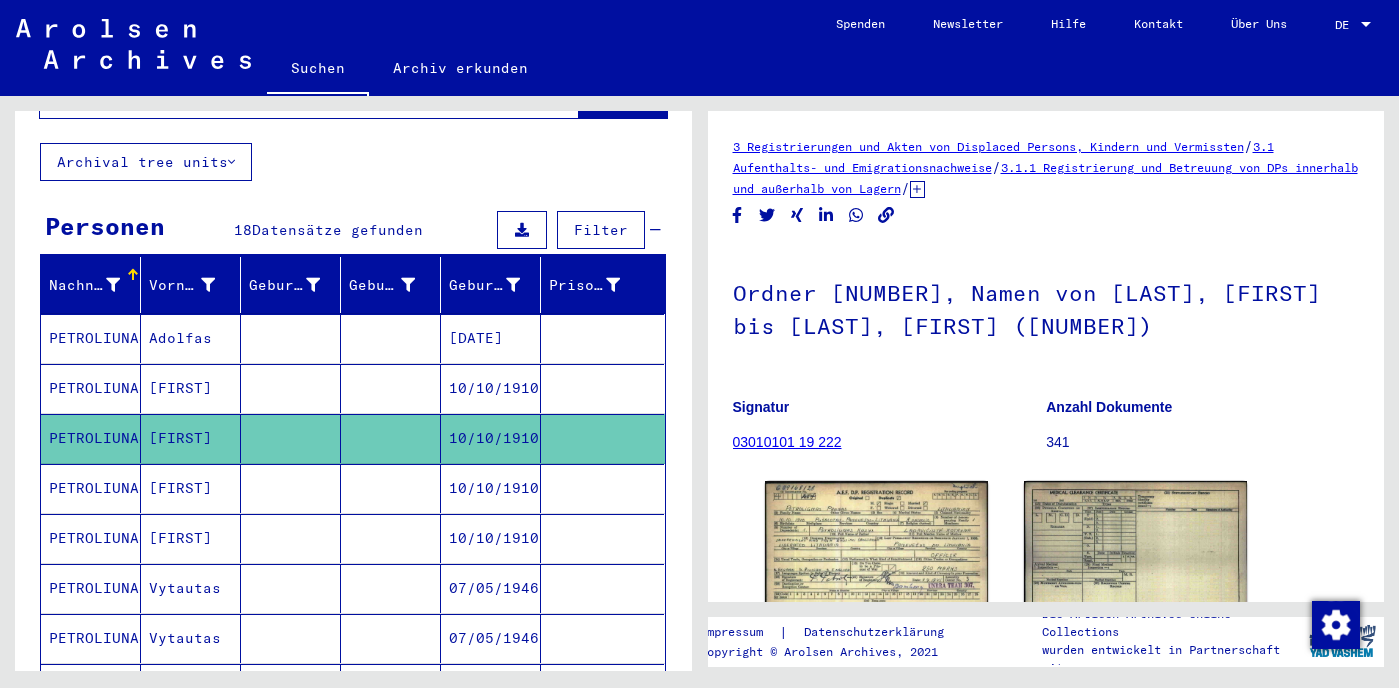 click on "10/10/1910" at bounding box center [491, 438] 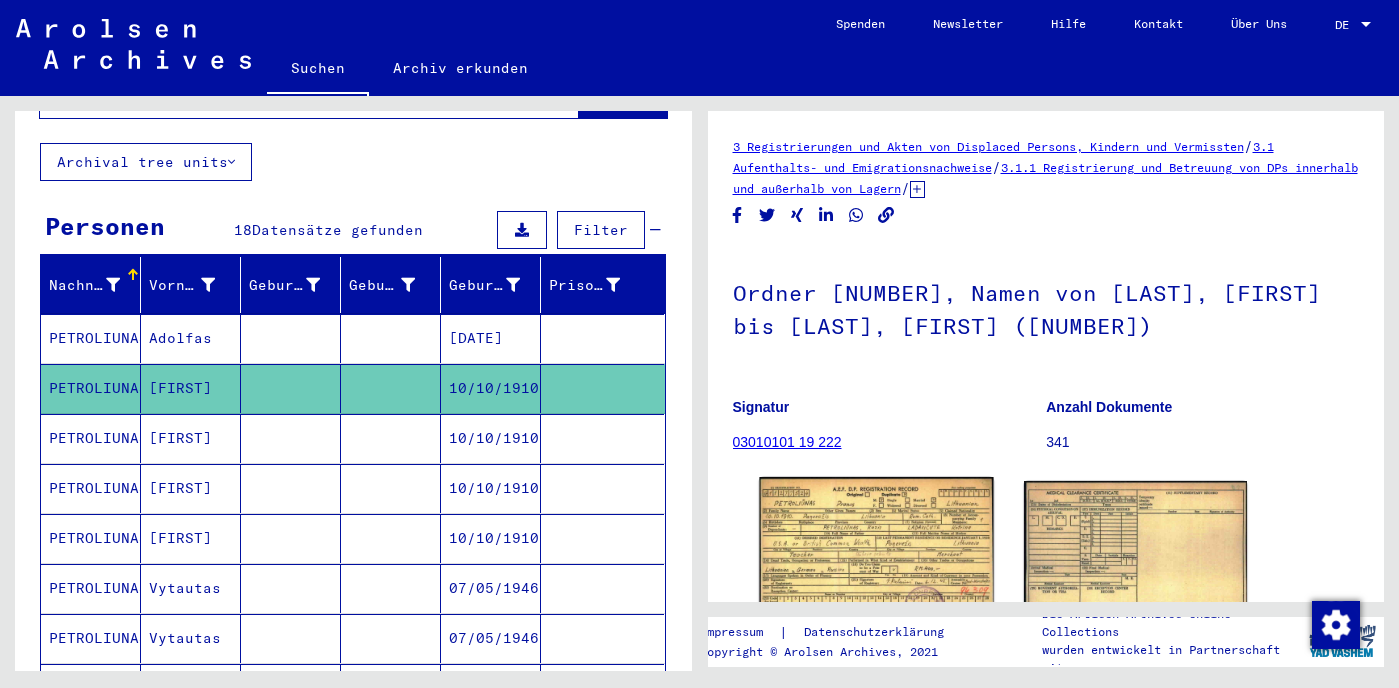 scroll, scrollTop: 0, scrollLeft: 0, axis: both 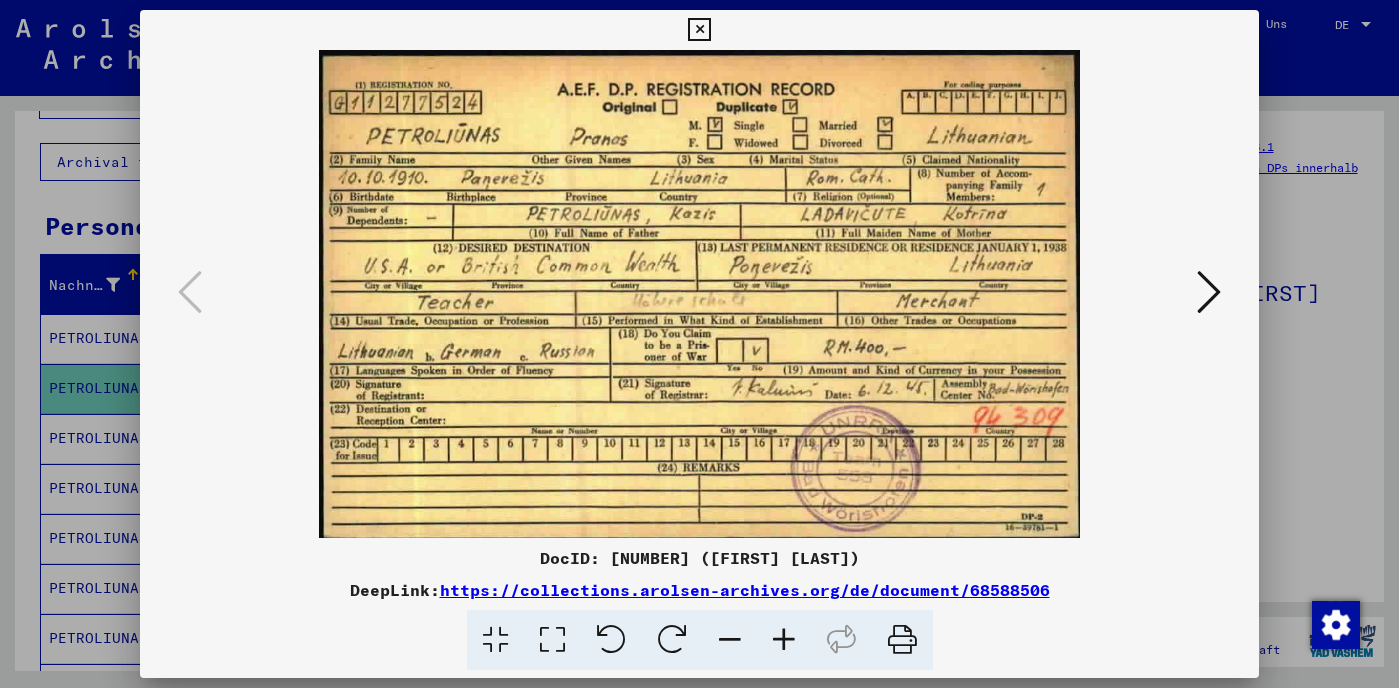 click at bounding box center (699, 30) 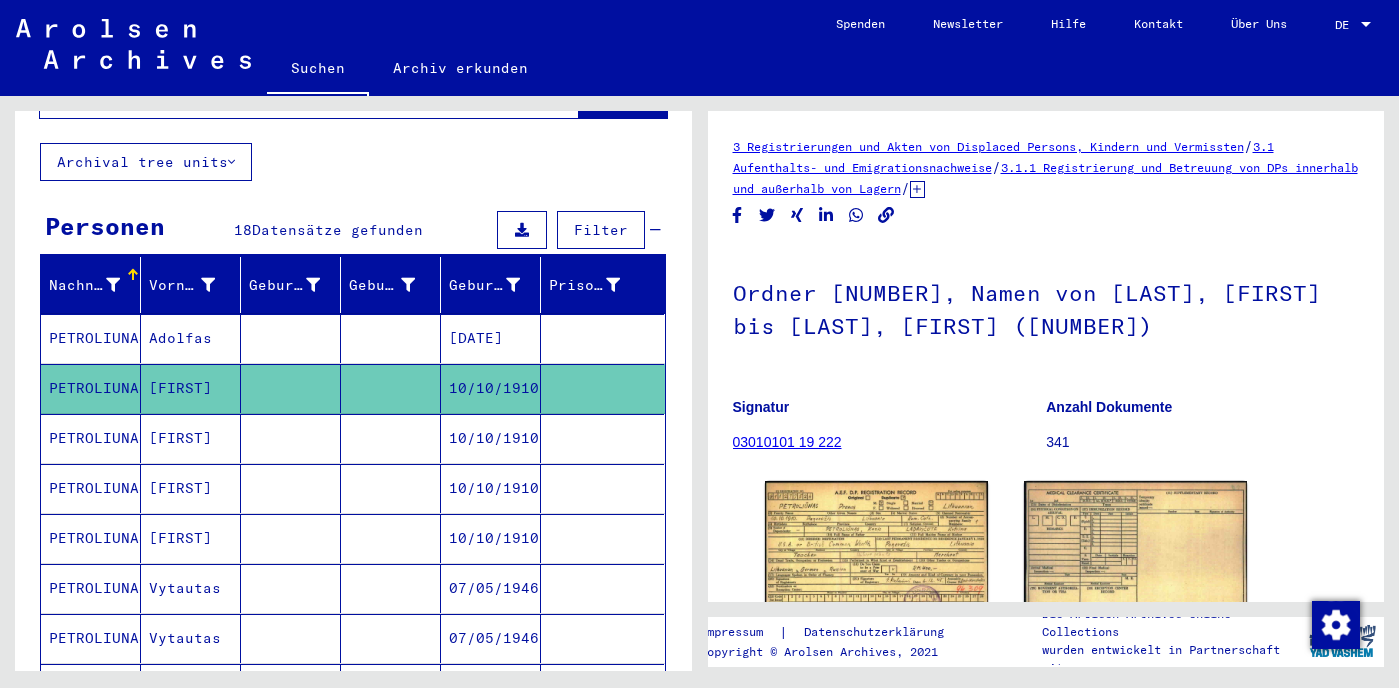 click on "10/10/1910" at bounding box center [491, 538] 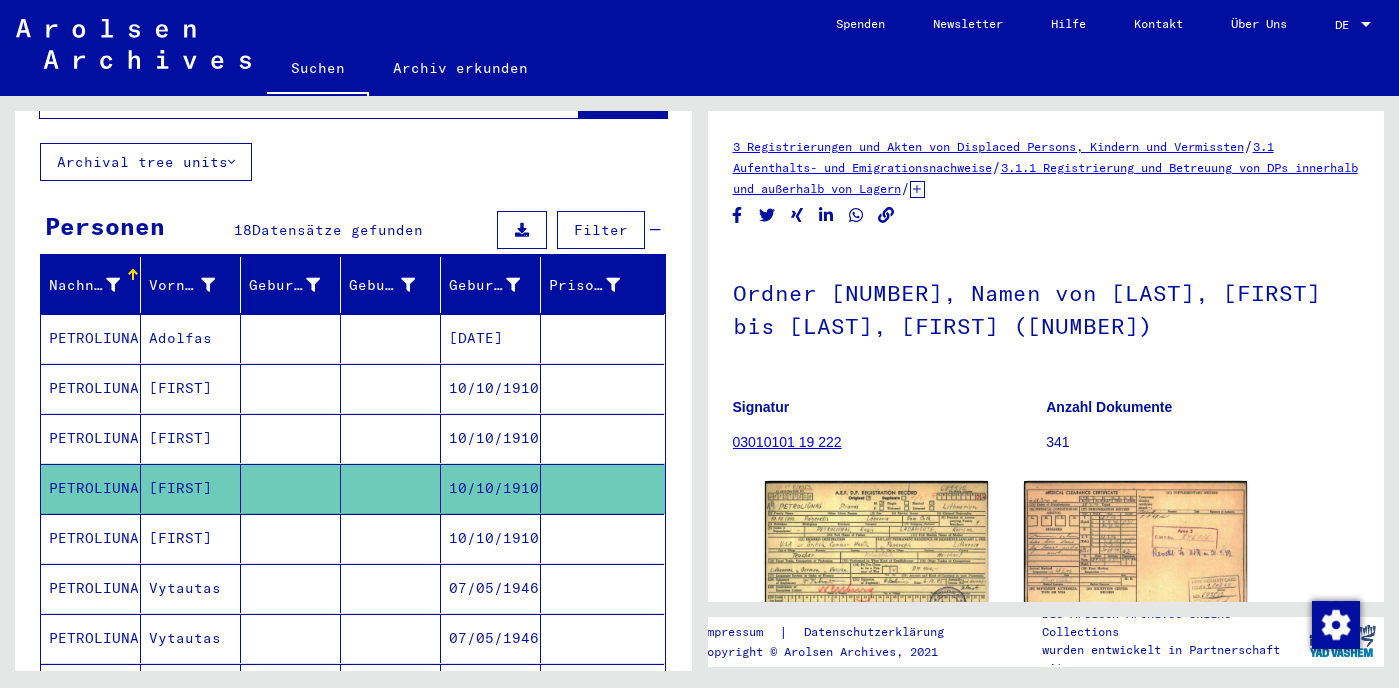scroll, scrollTop: 0, scrollLeft: 0, axis: both 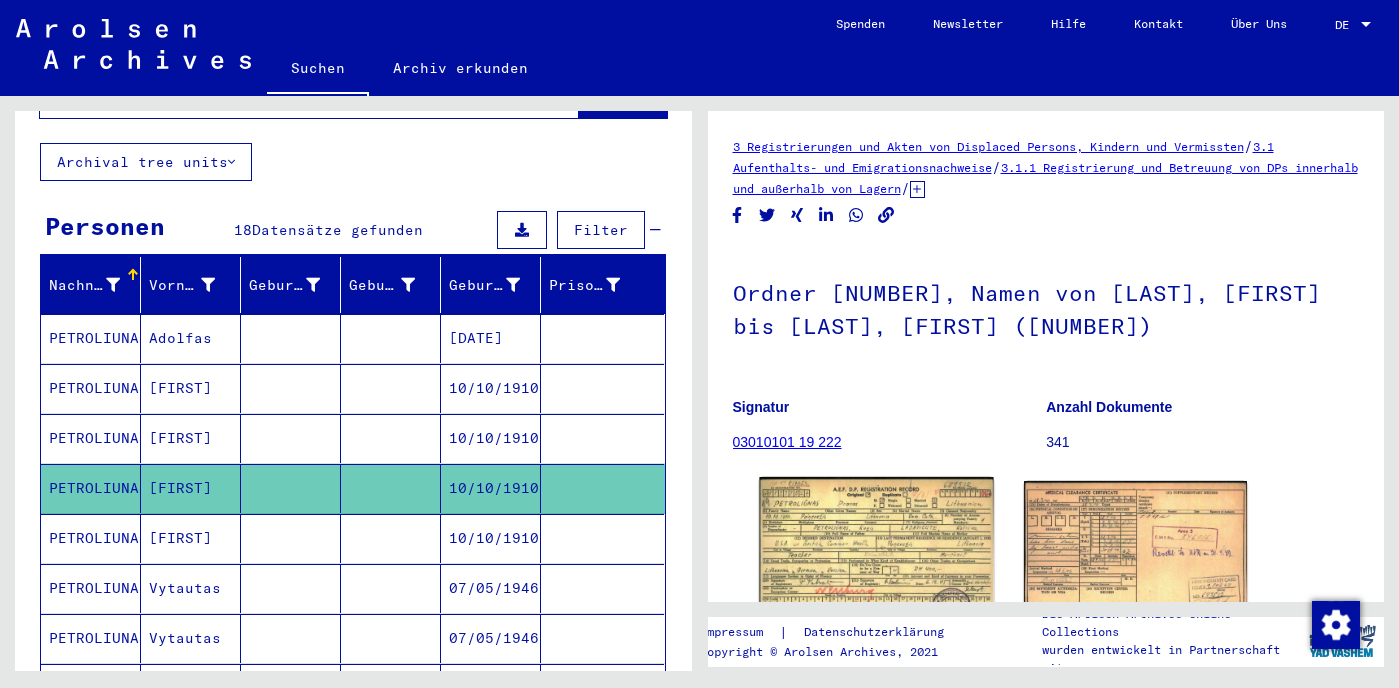 click 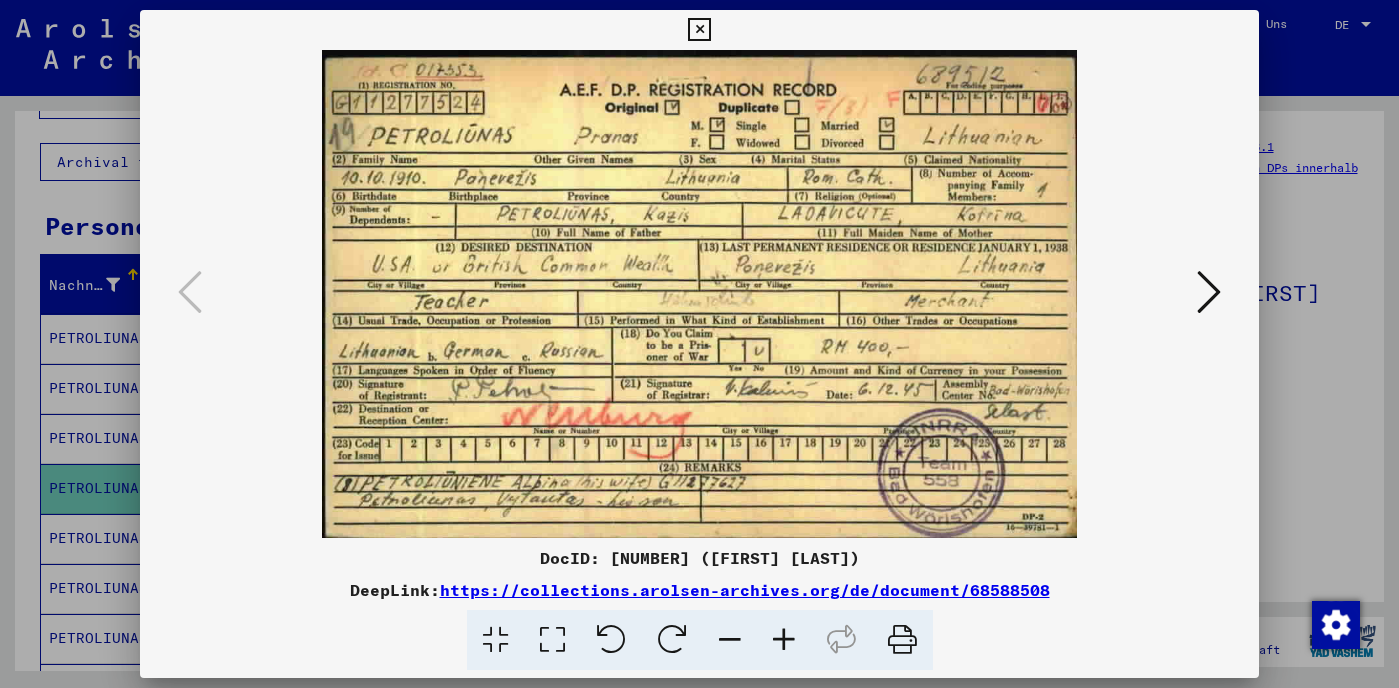 click at bounding box center (699, 30) 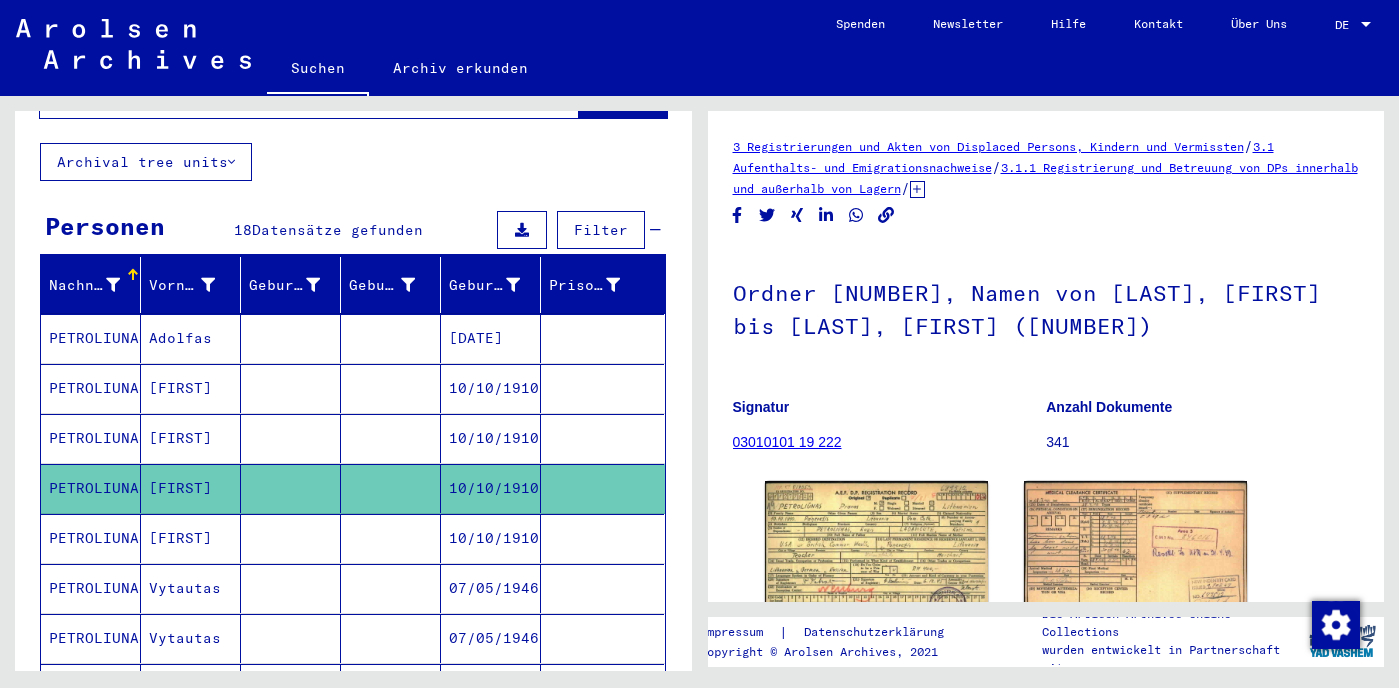 click at bounding box center [391, 438] 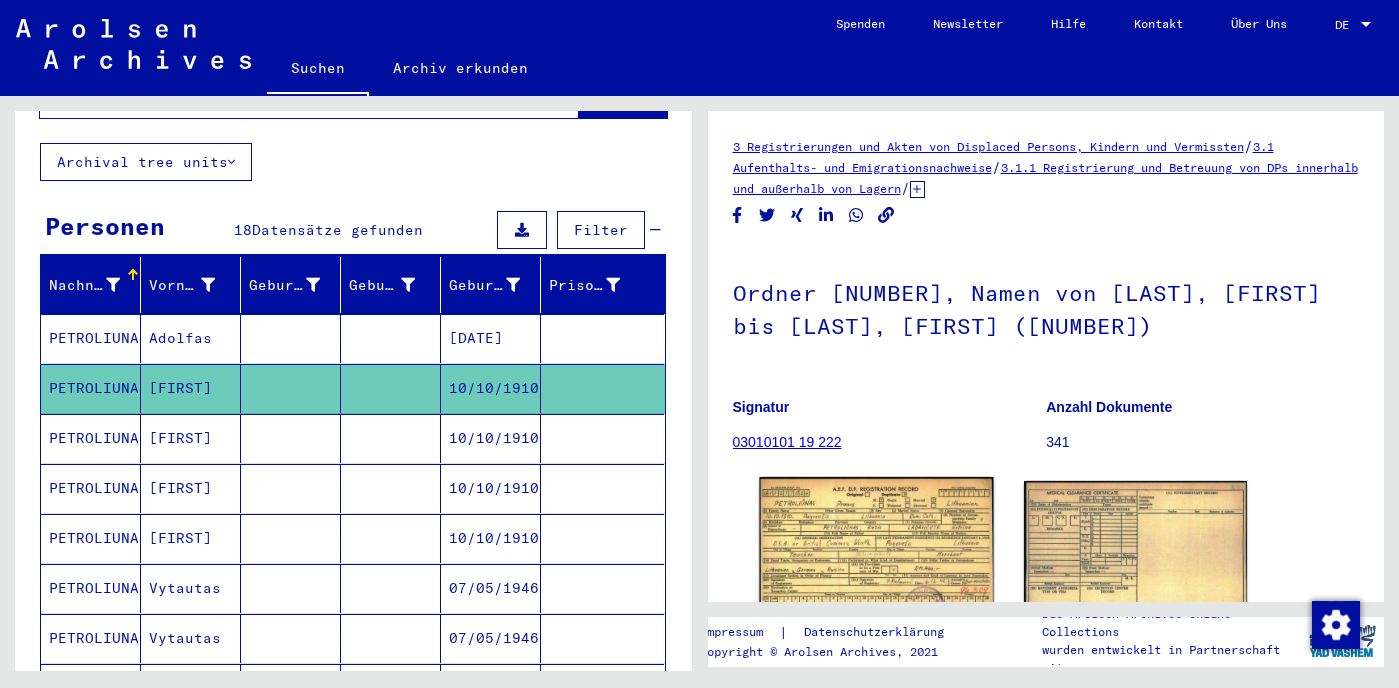 scroll, scrollTop: 0, scrollLeft: 0, axis: both 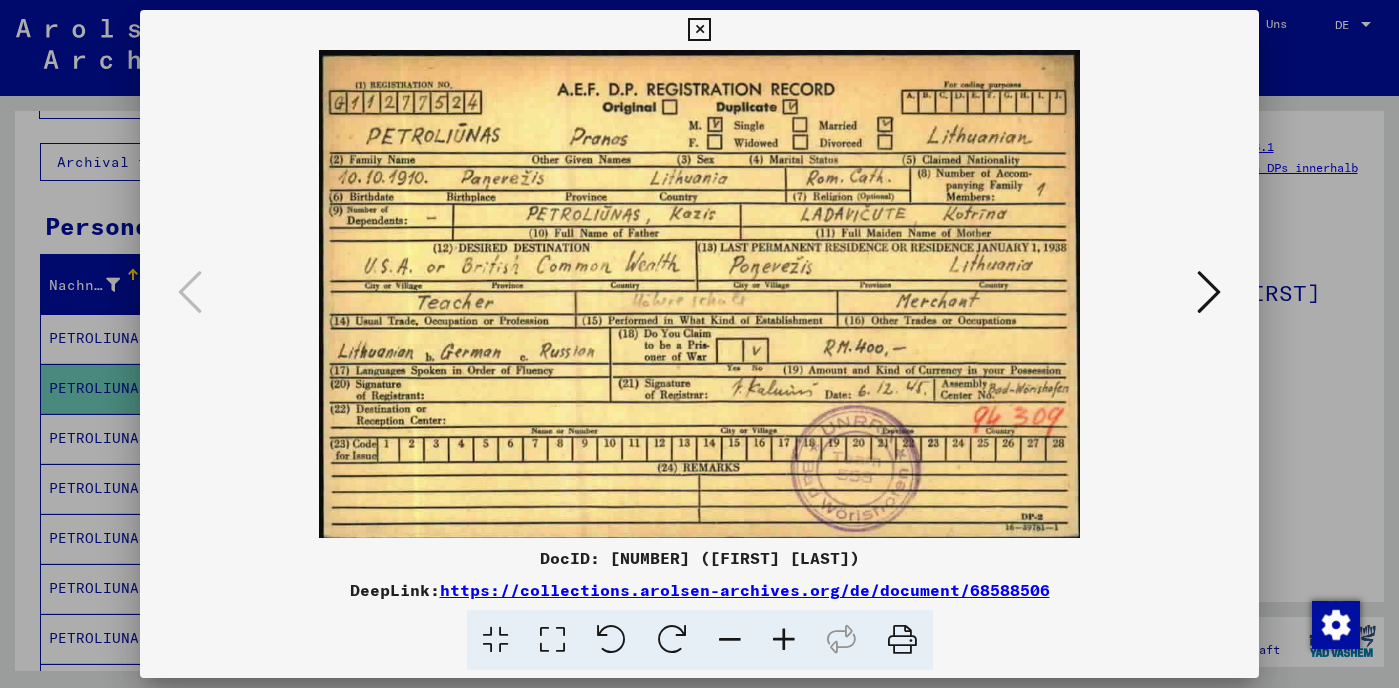 click at bounding box center (699, 30) 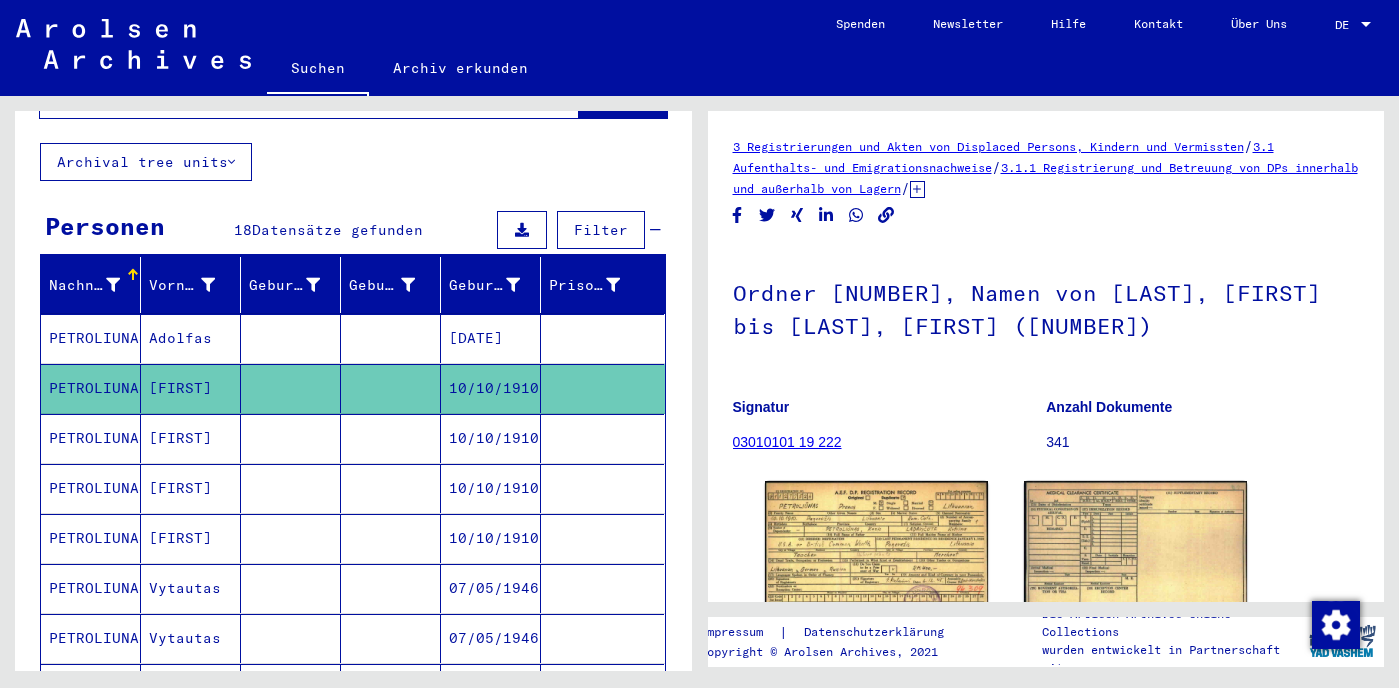 click at bounding box center (291, 488) 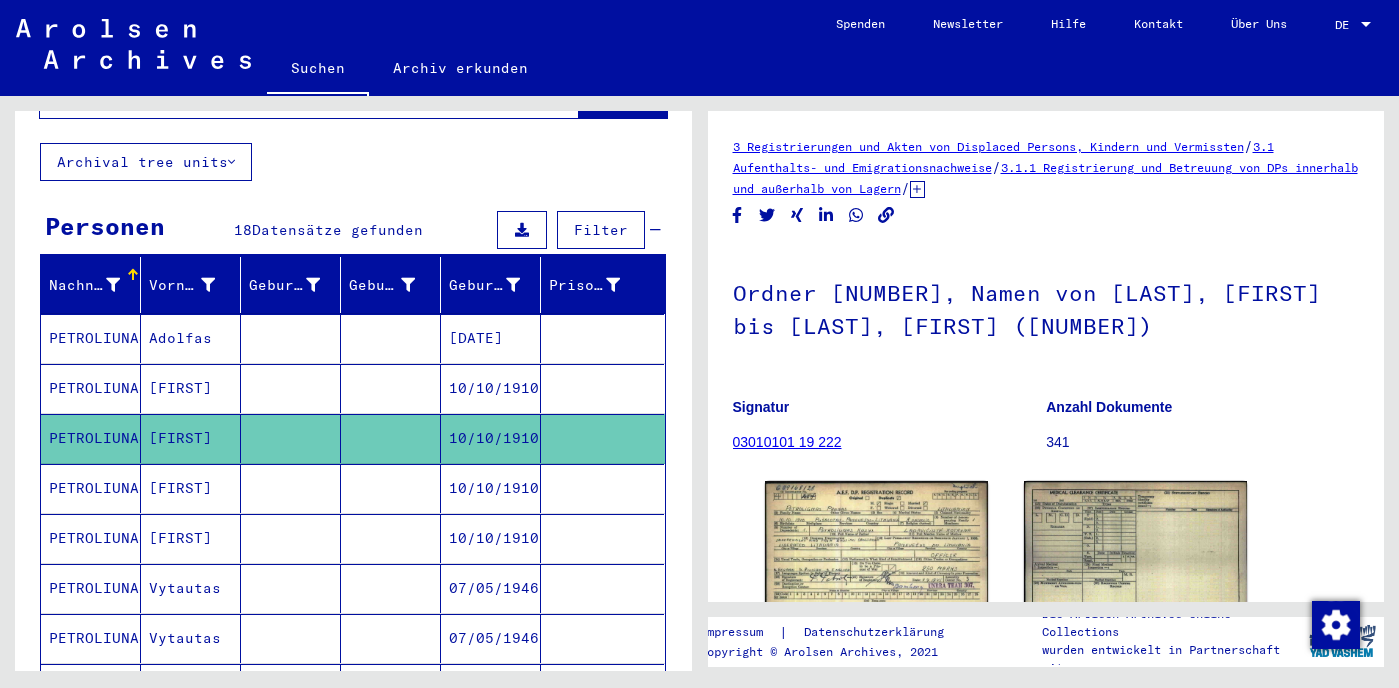 scroll, scrollTop: 0, scrollLeft: 0, axis: both 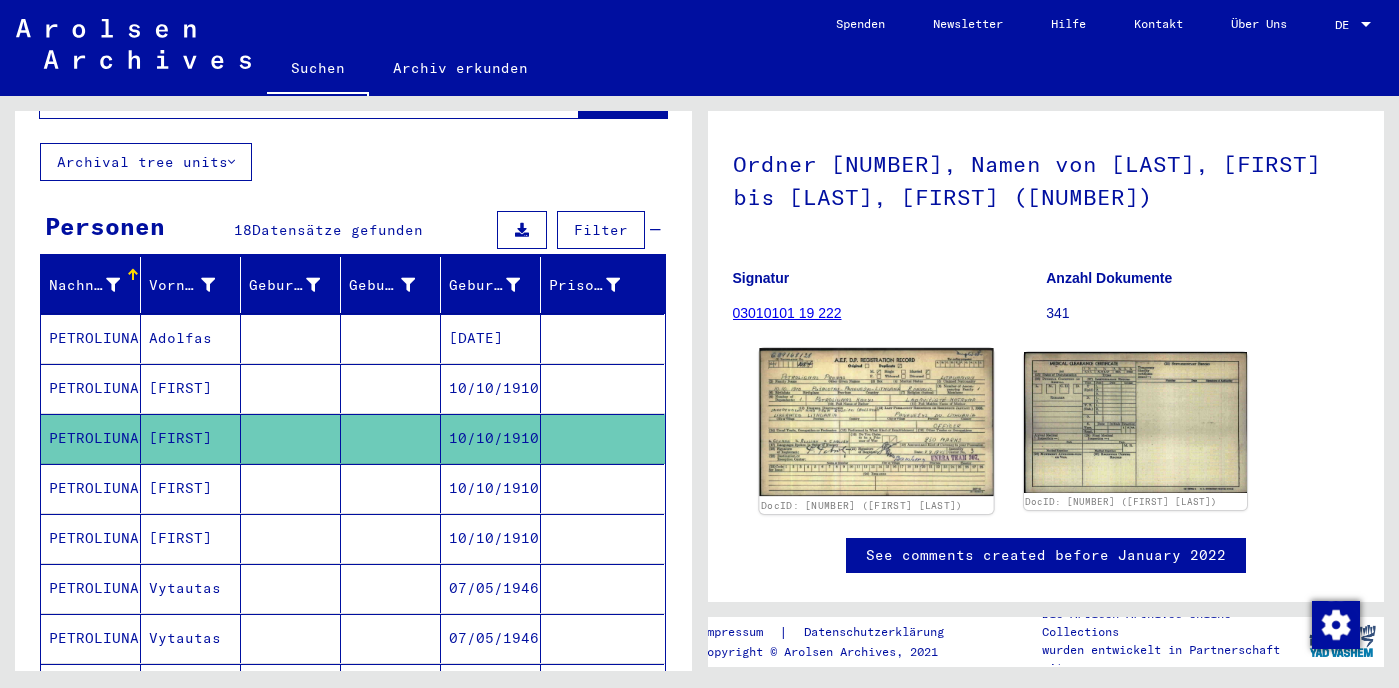 click 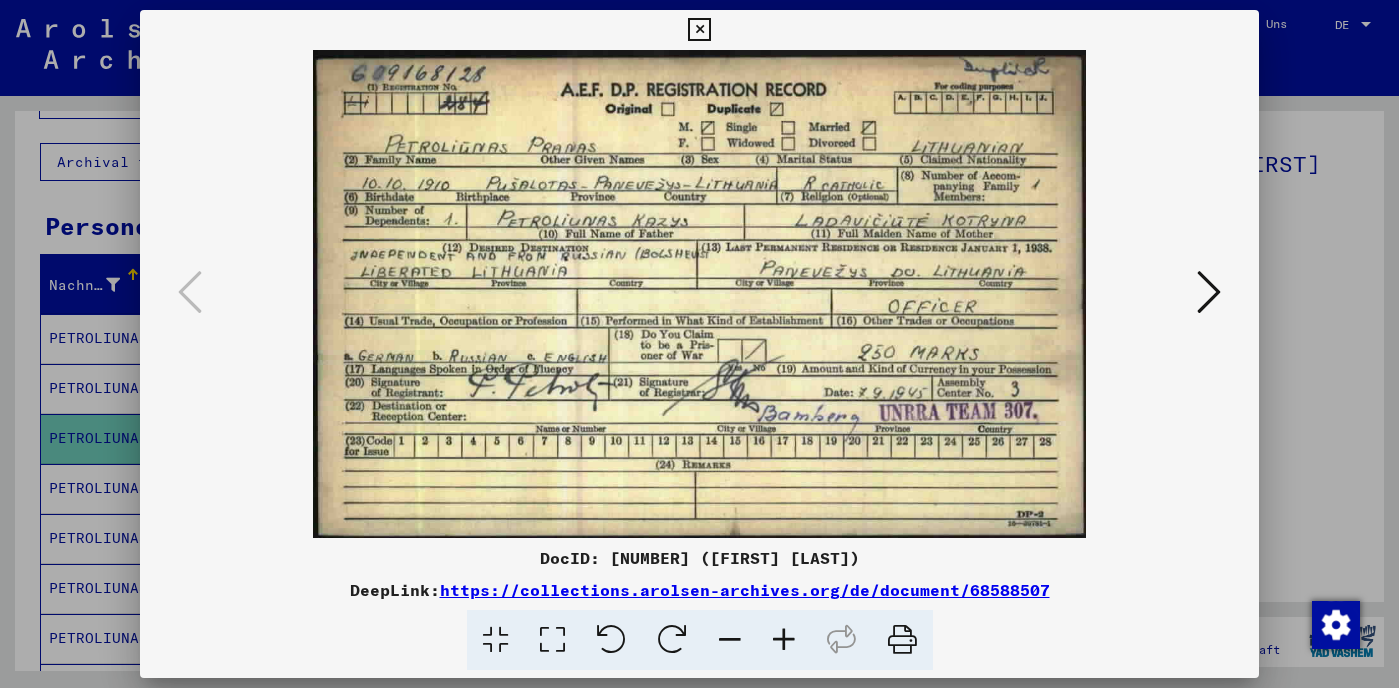 click at bounding box center [699, 344] 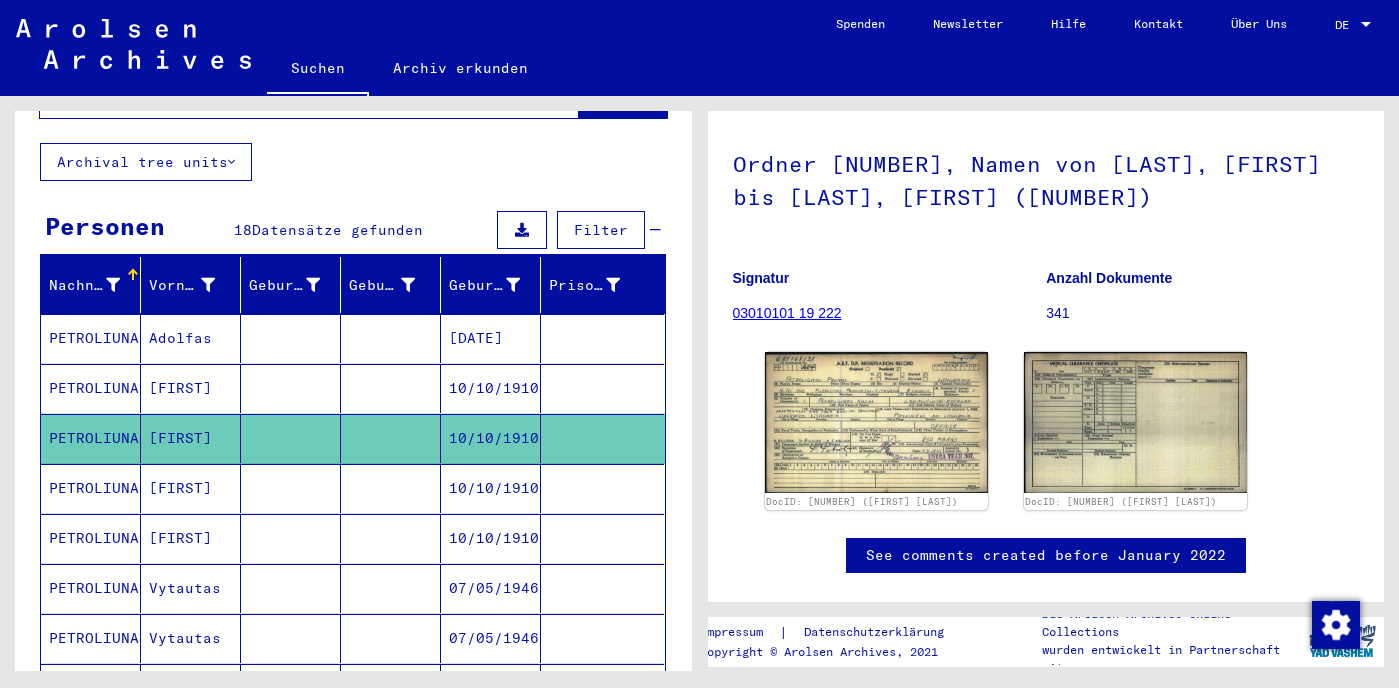 click on "[FIRST]" at bounding box center [191, 588] 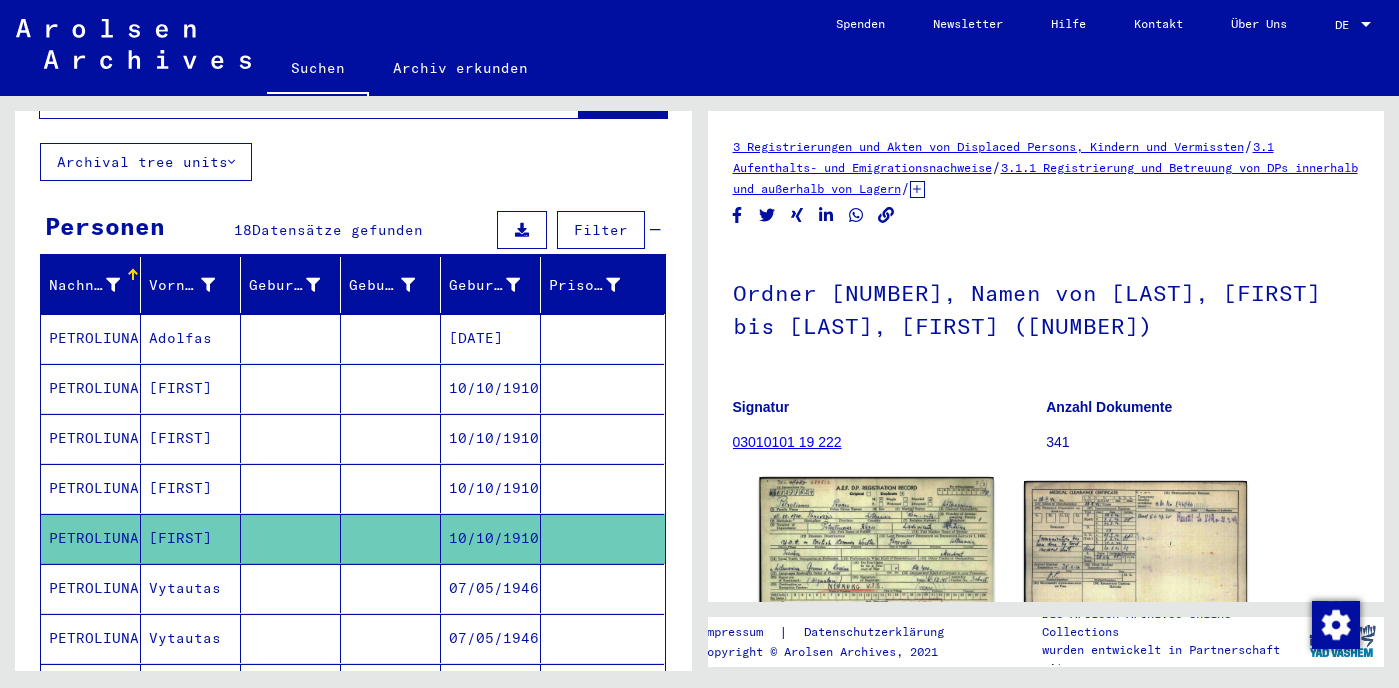 click 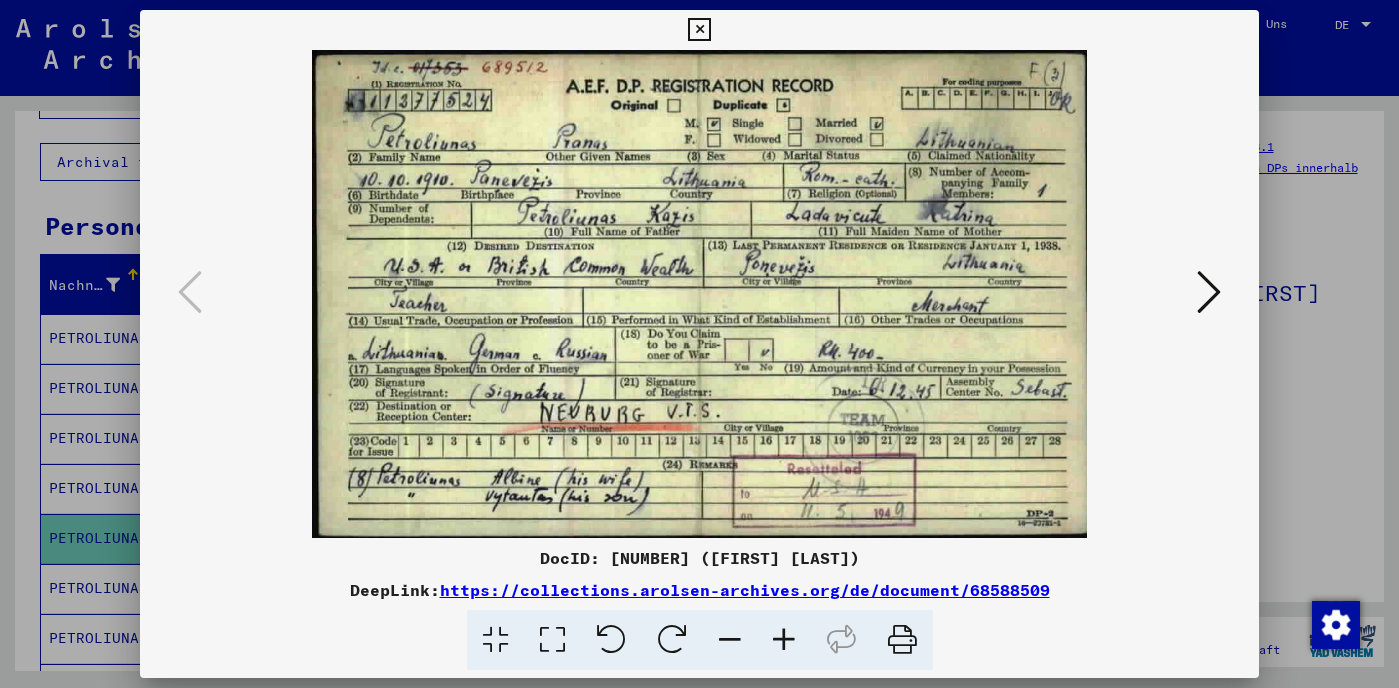 scroll, scrollTop: 0, scrollLeft: 0, axis: both 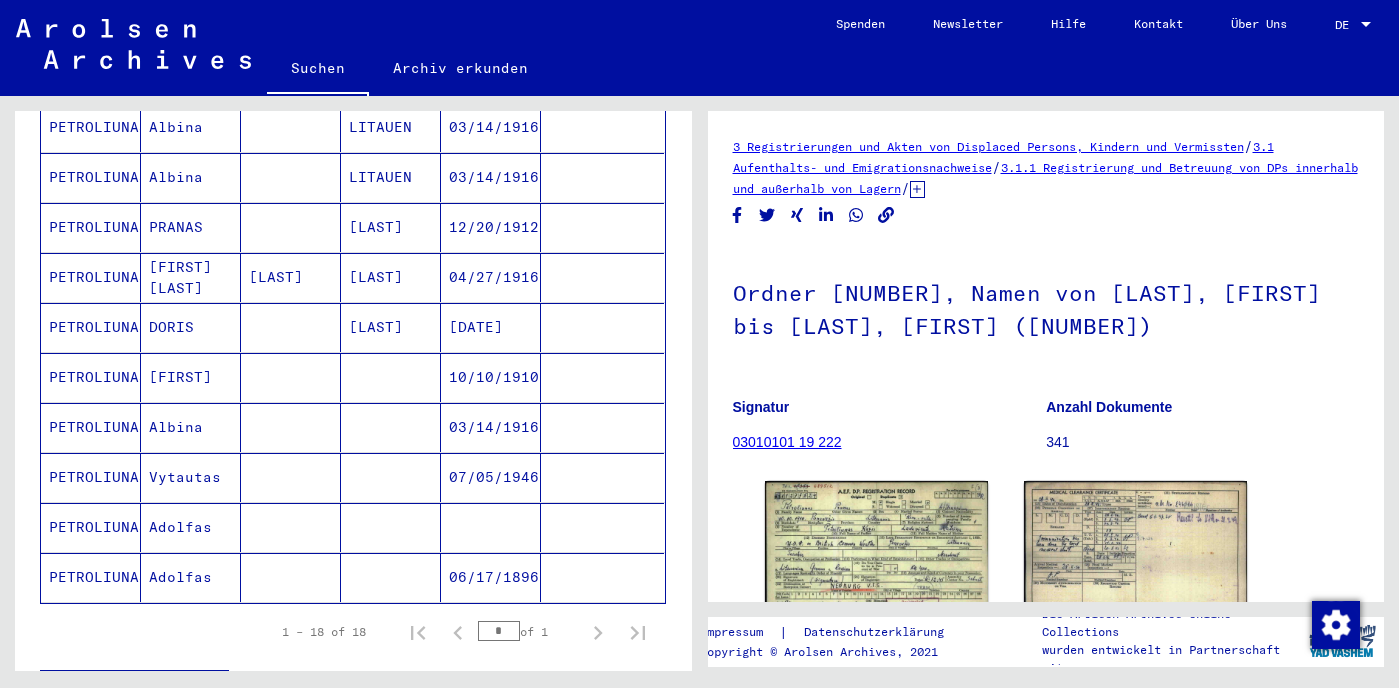 click on "04/27/1916" at bounding box center (491, 327) 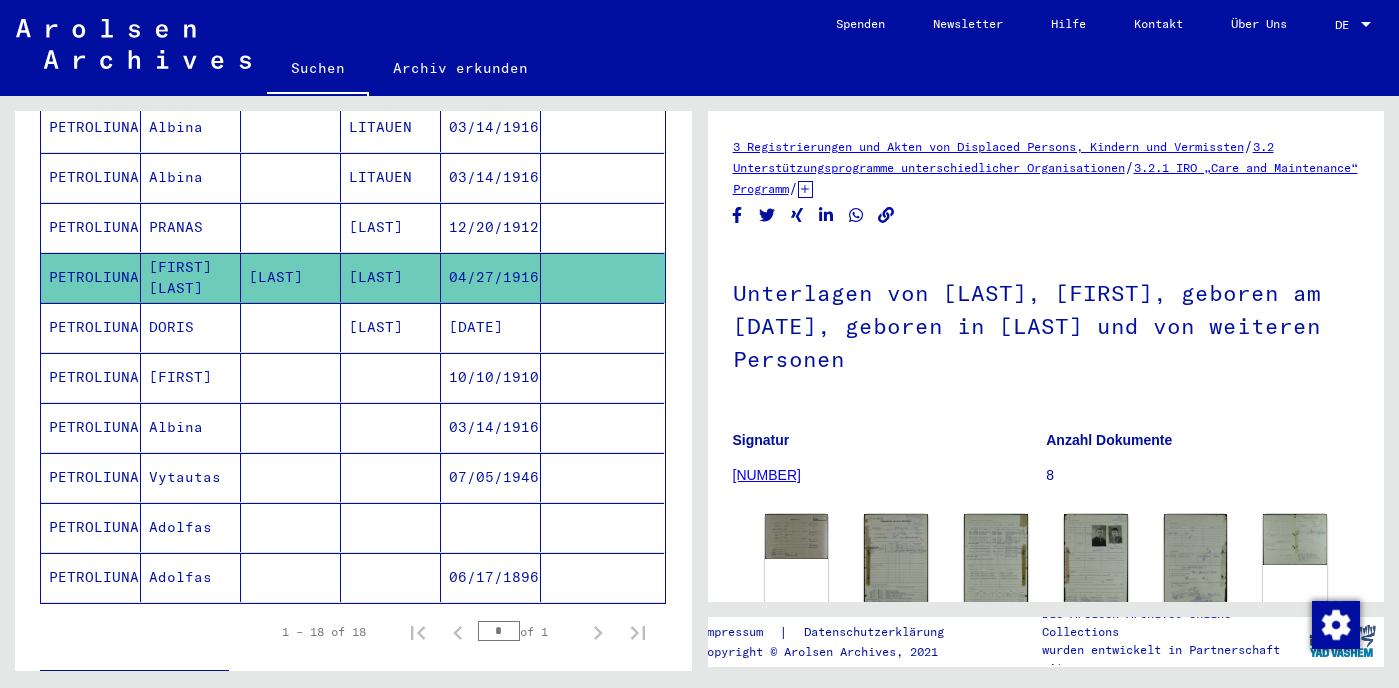 scroll, scrollTop: 0, scrollLeft: 0, axis: both 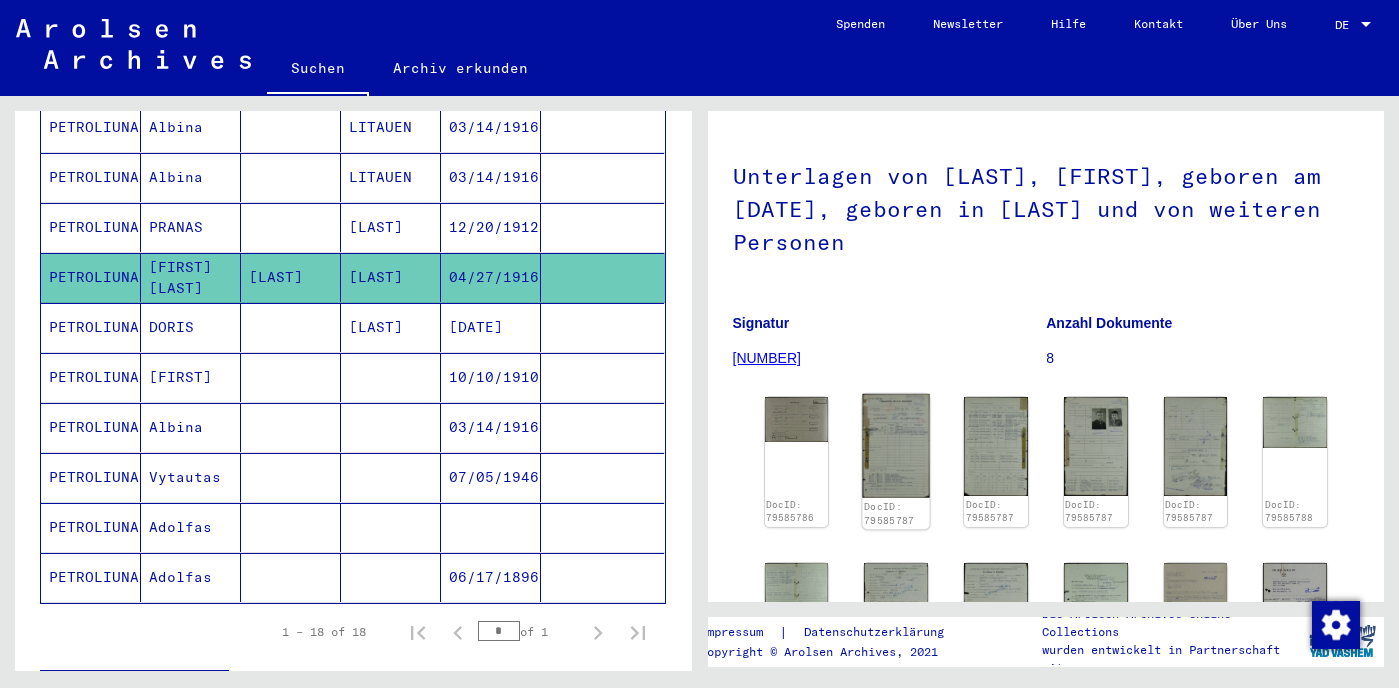 click 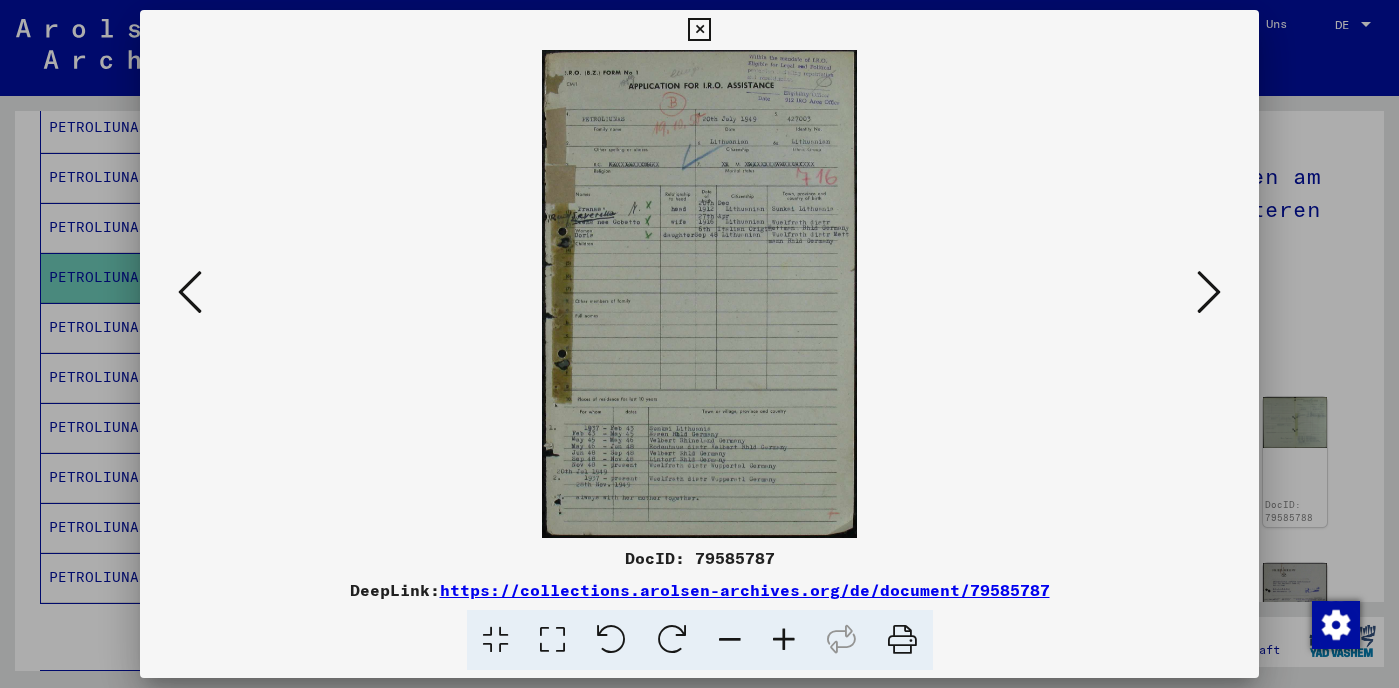 click at bounding box center (784, 640) 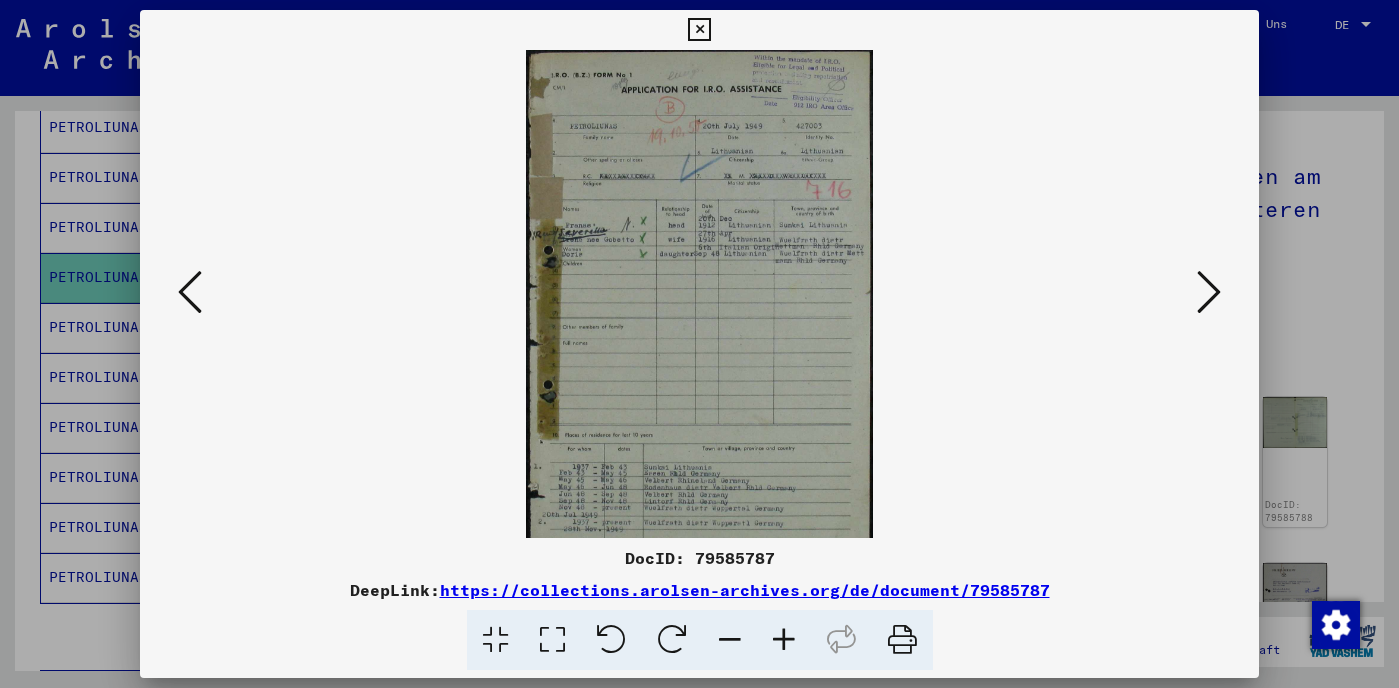 click at bounding box center (784, 640) 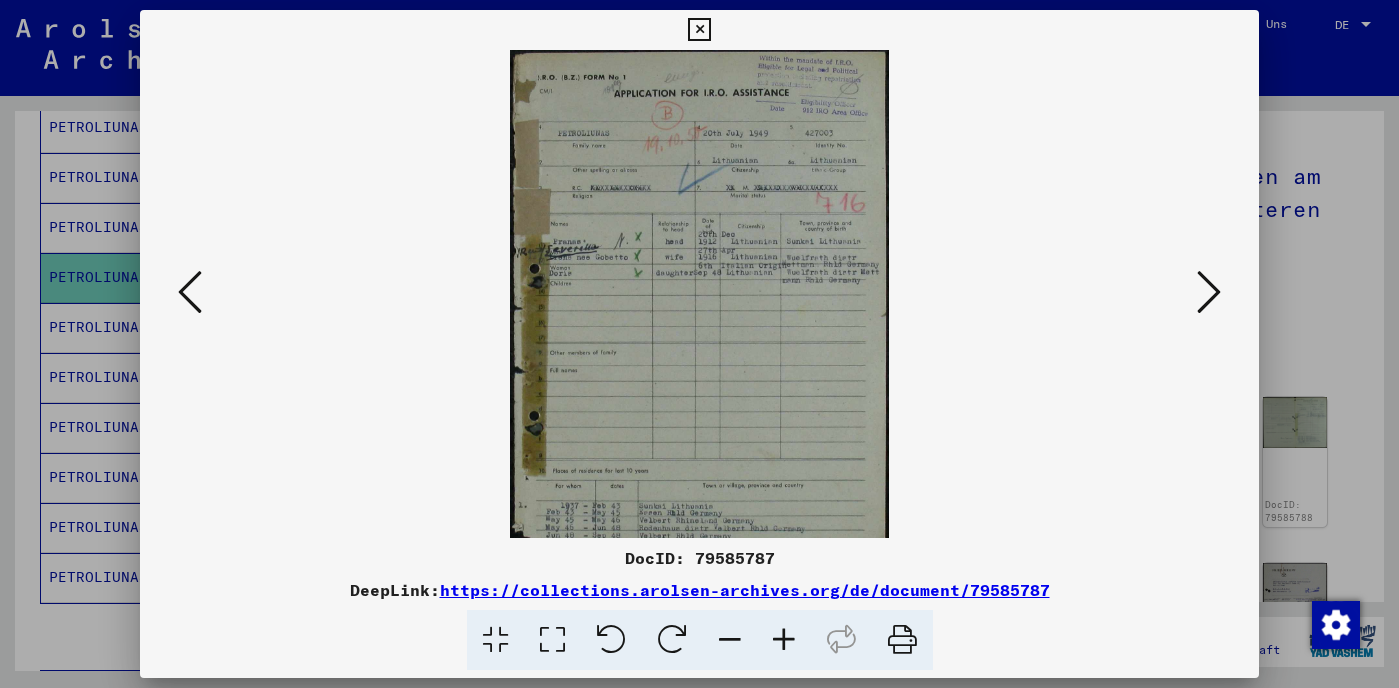 click at bounding box center [784, 640] 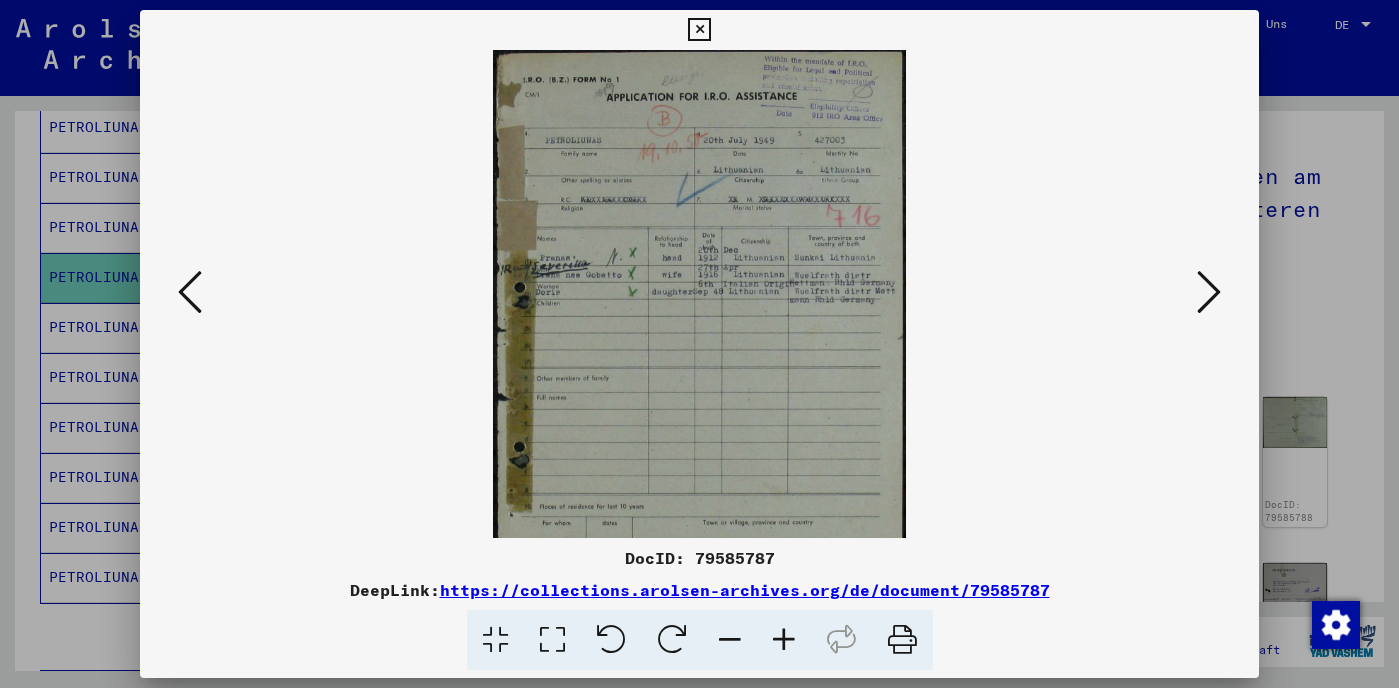 click at bounding box center [784, 640] 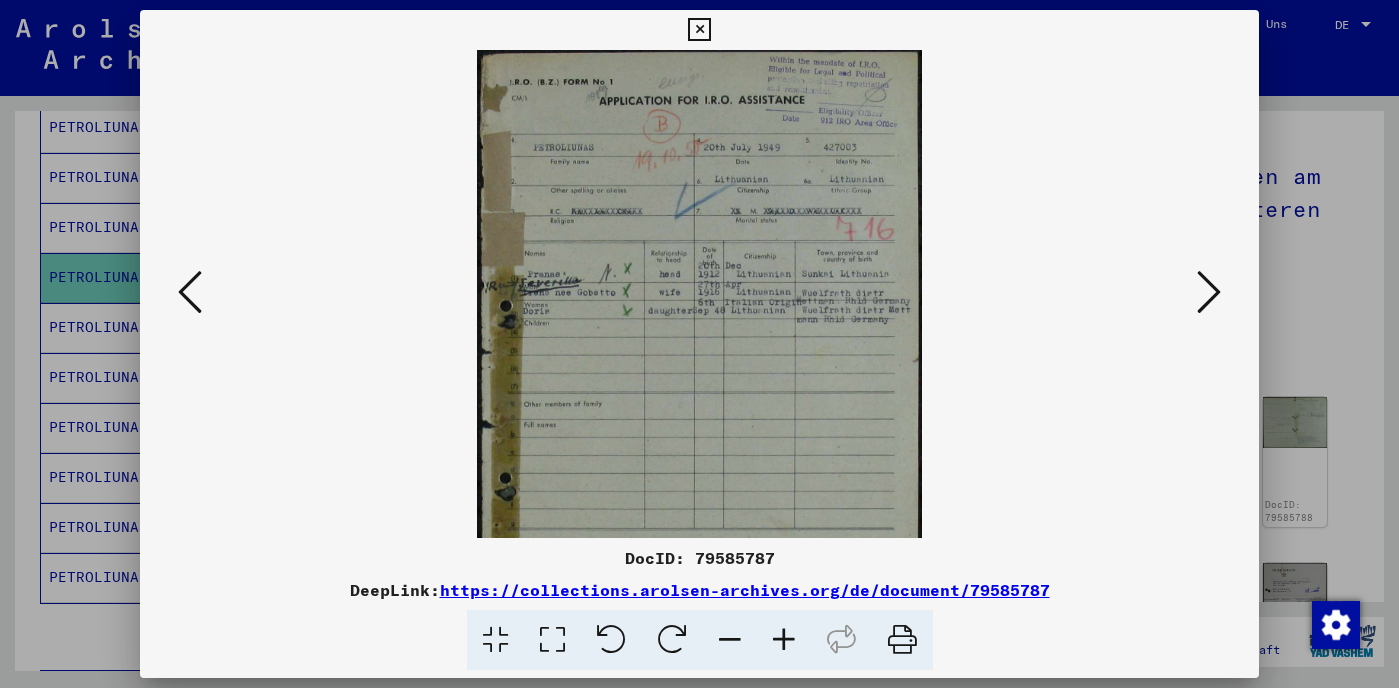 click at bounding box center (784, 640) 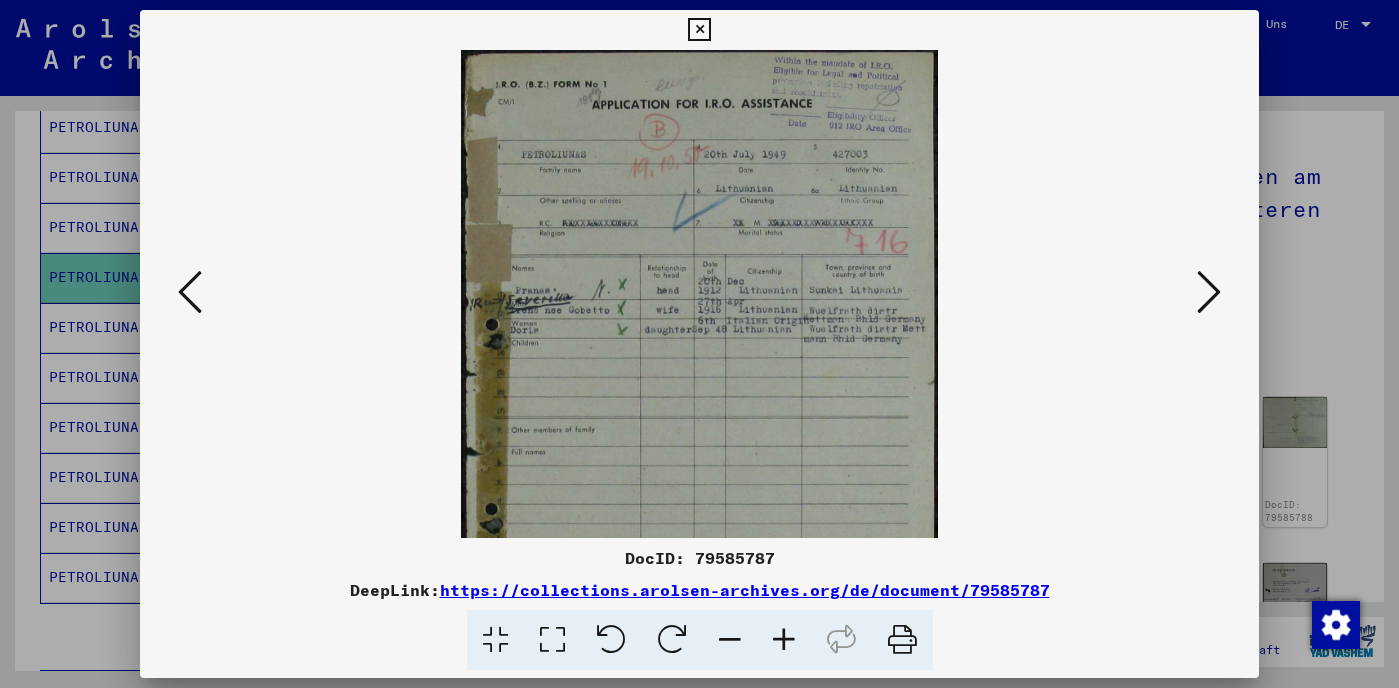 click at bounding box center (699, 30) 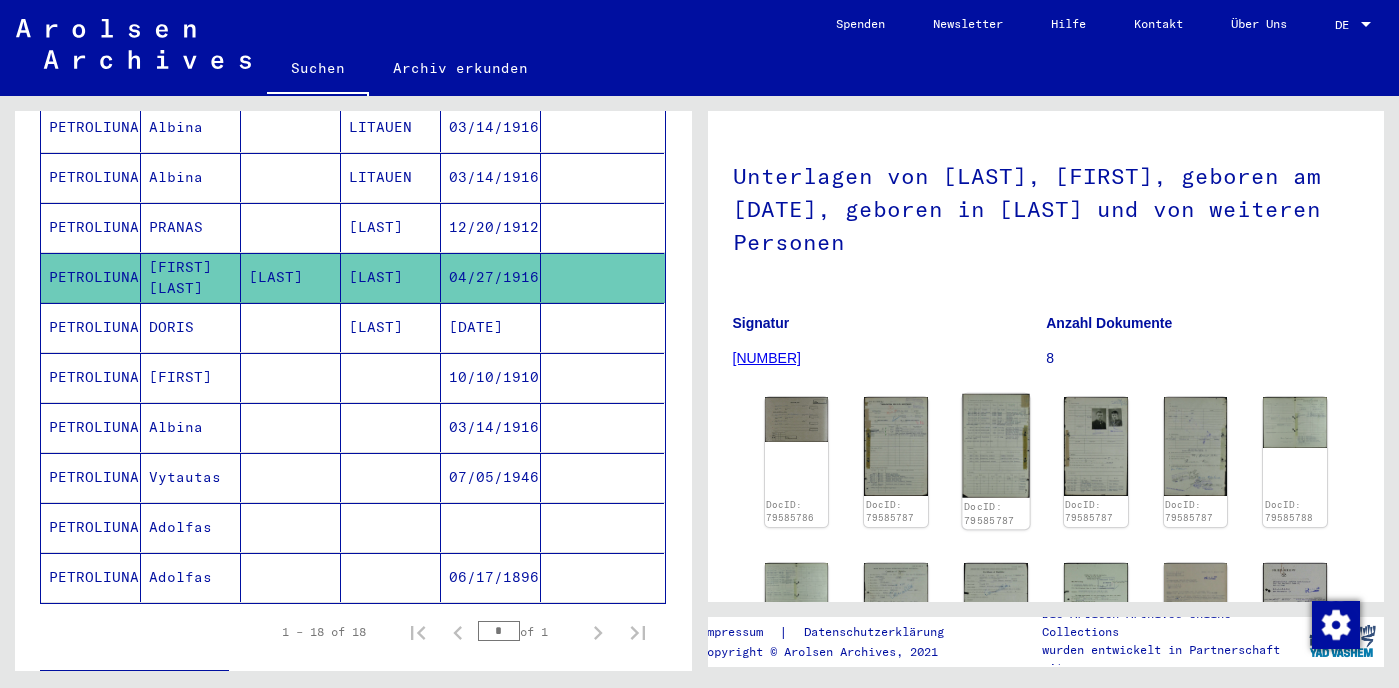 click 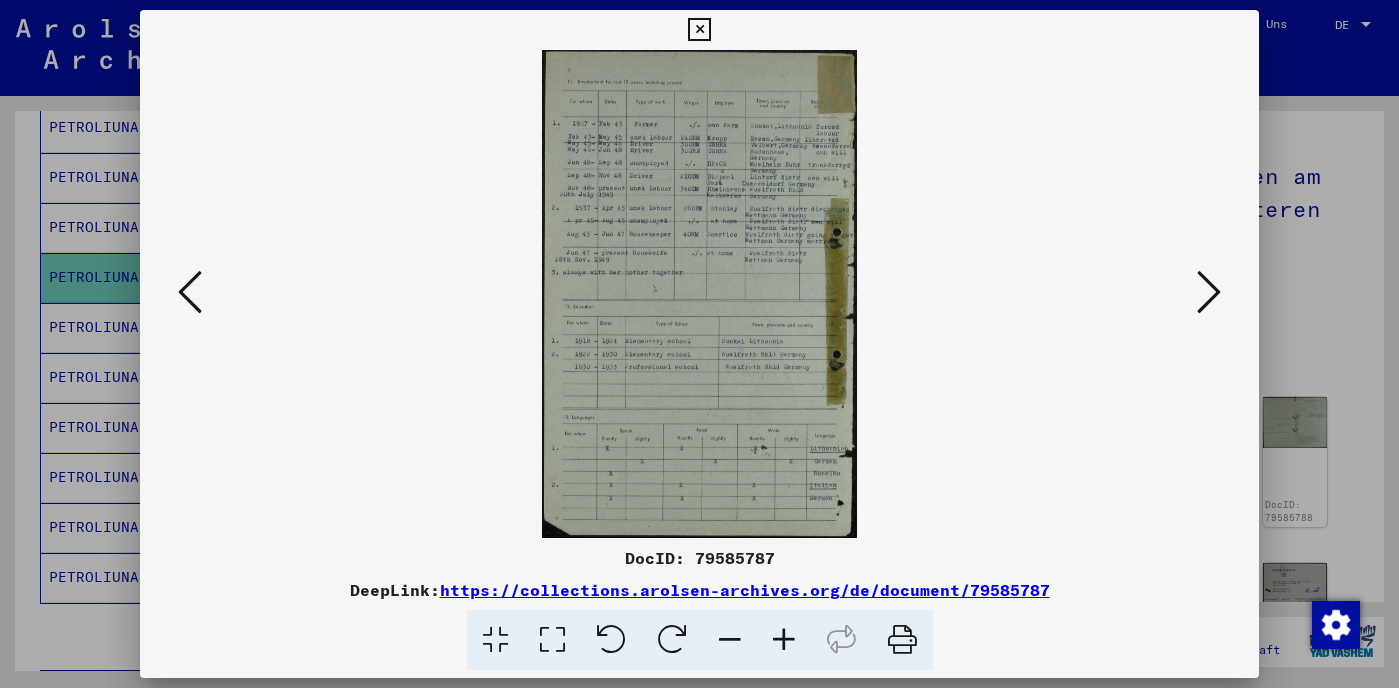 click at bounding box center [1209, 292] 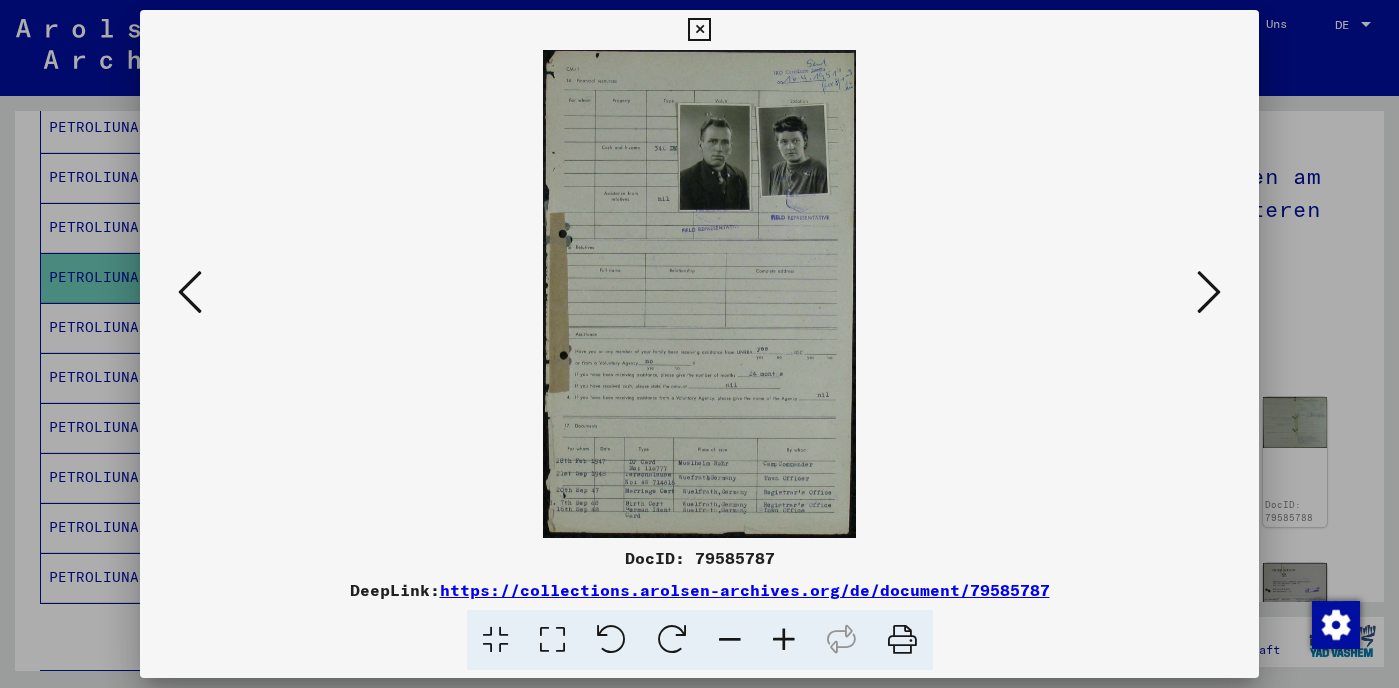 click at bounding box center [1209, 292] 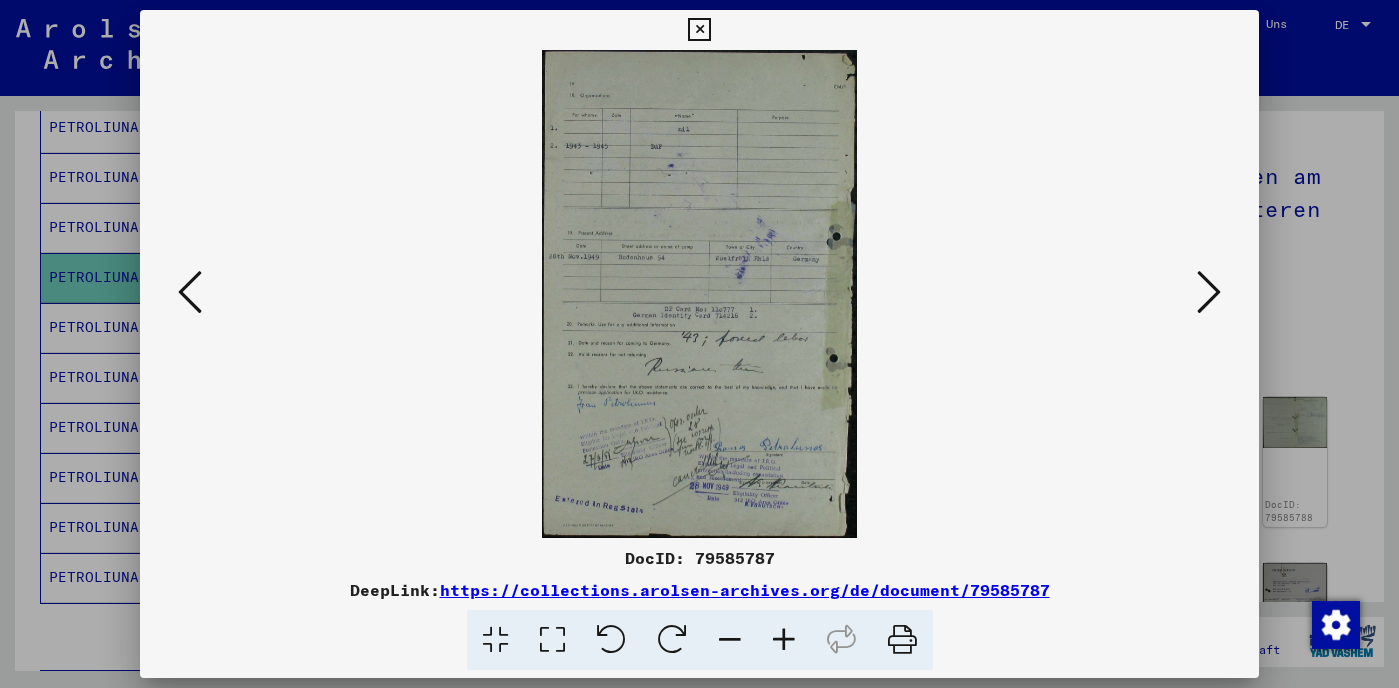 click at bounding box center [1209, 292] 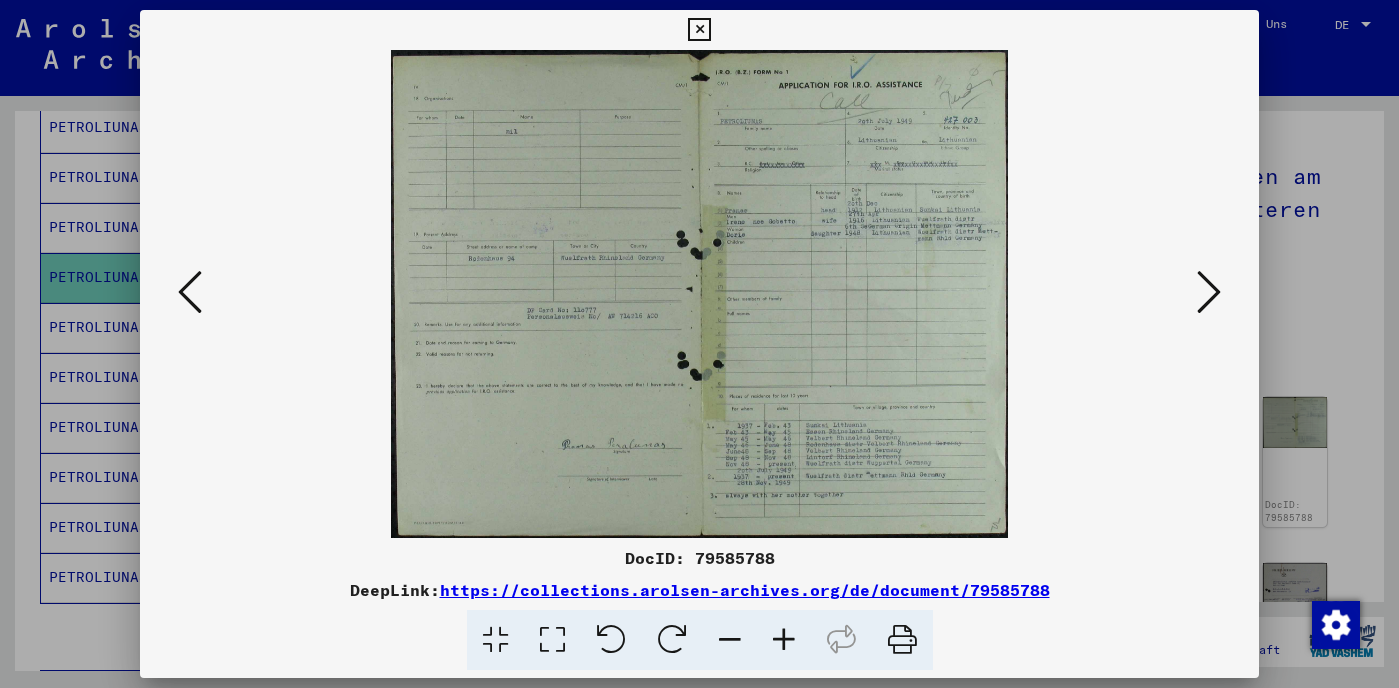 click at bounding box center (1209, 292) 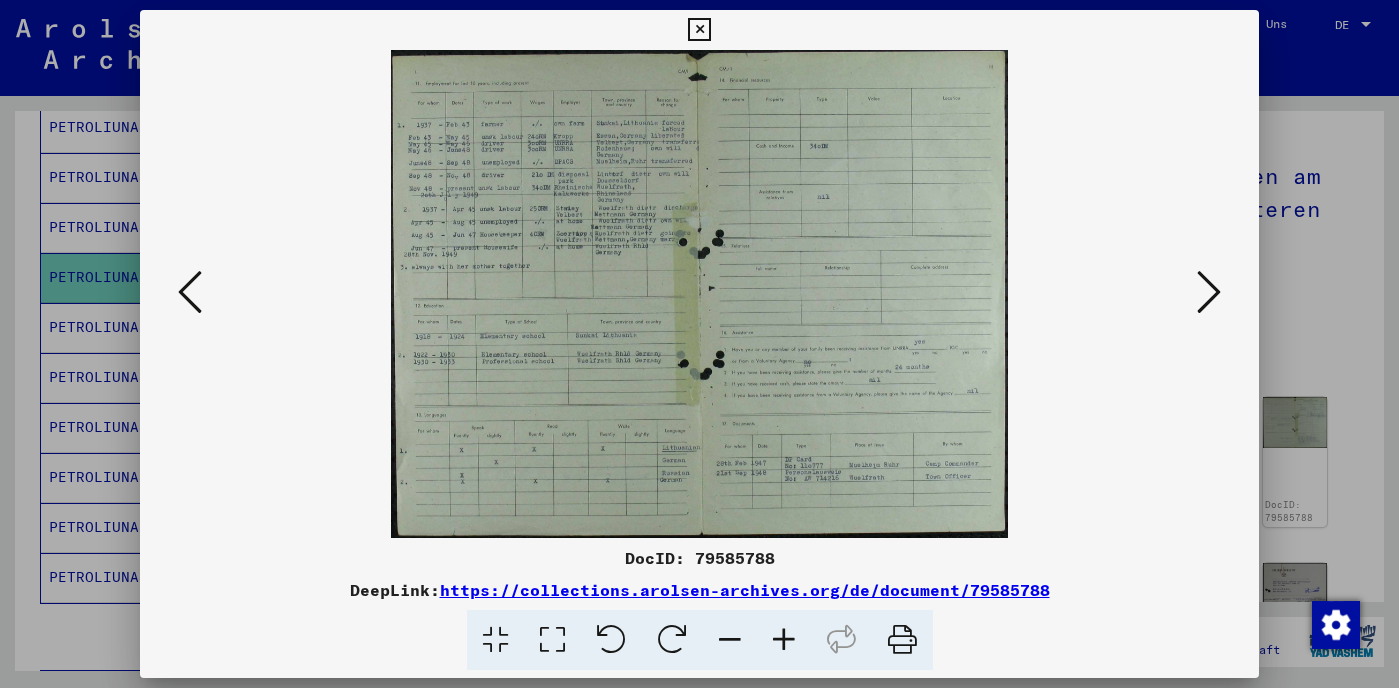 click at bounding box center (1209, 292) 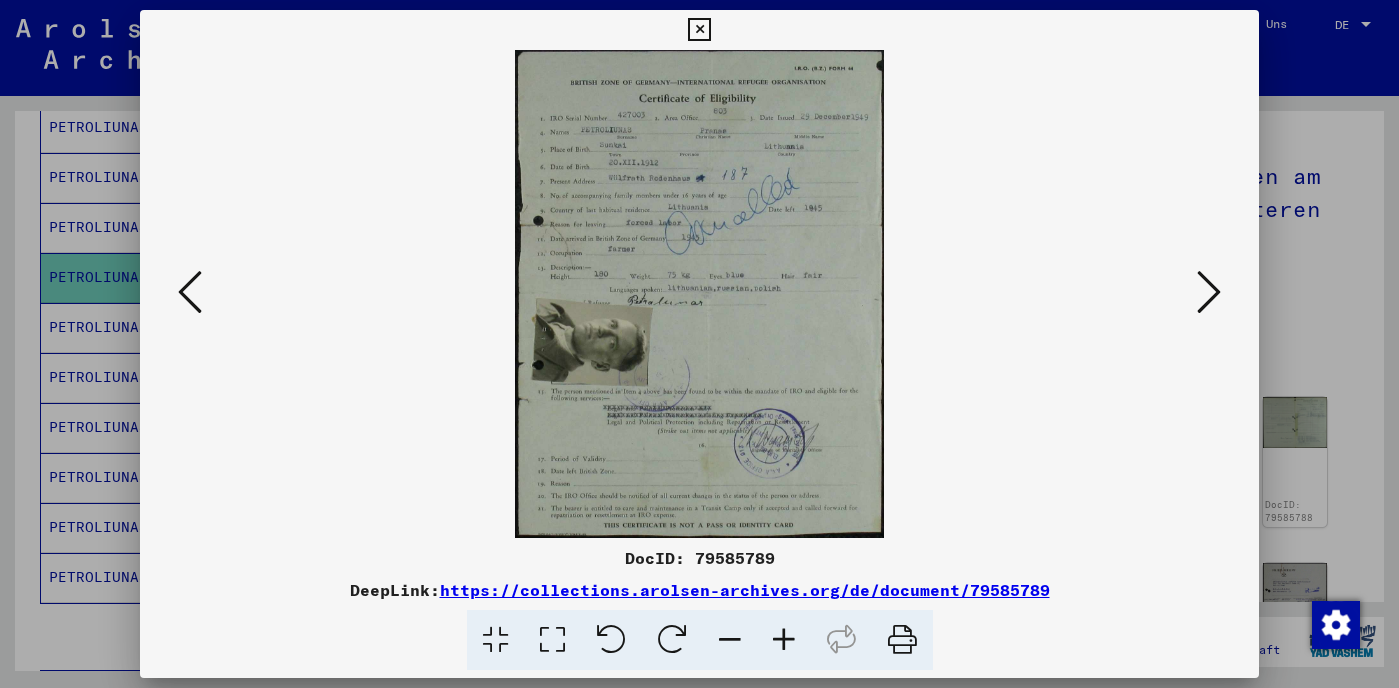 click at bounding box center (1209, 292) 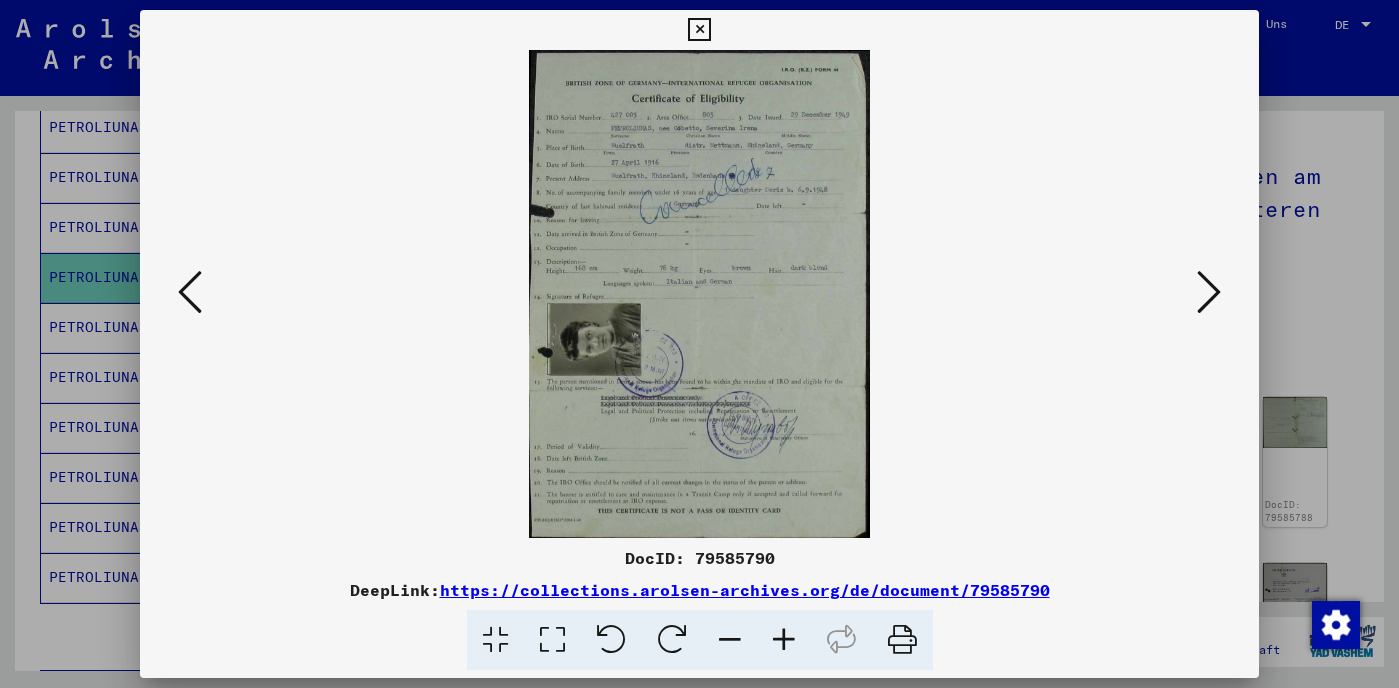 click at bounding box center (1209, 292) 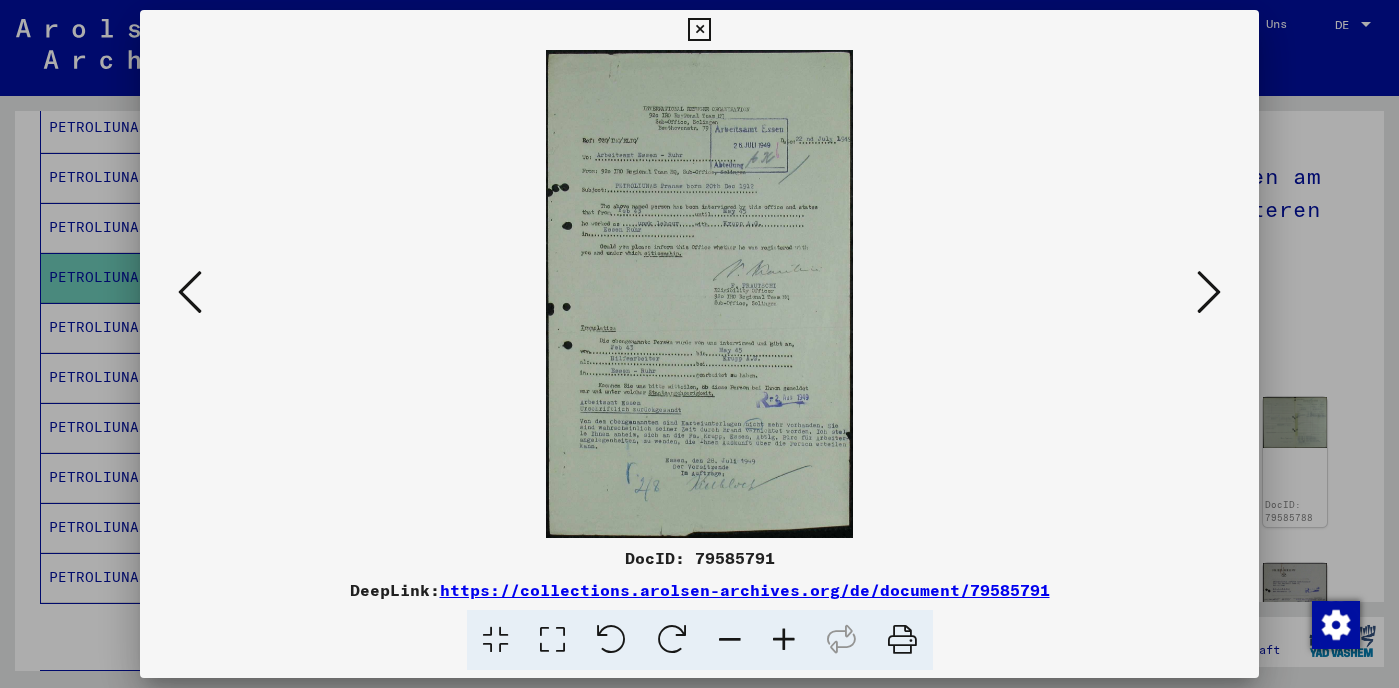 click at bounding box center [1209, 292] 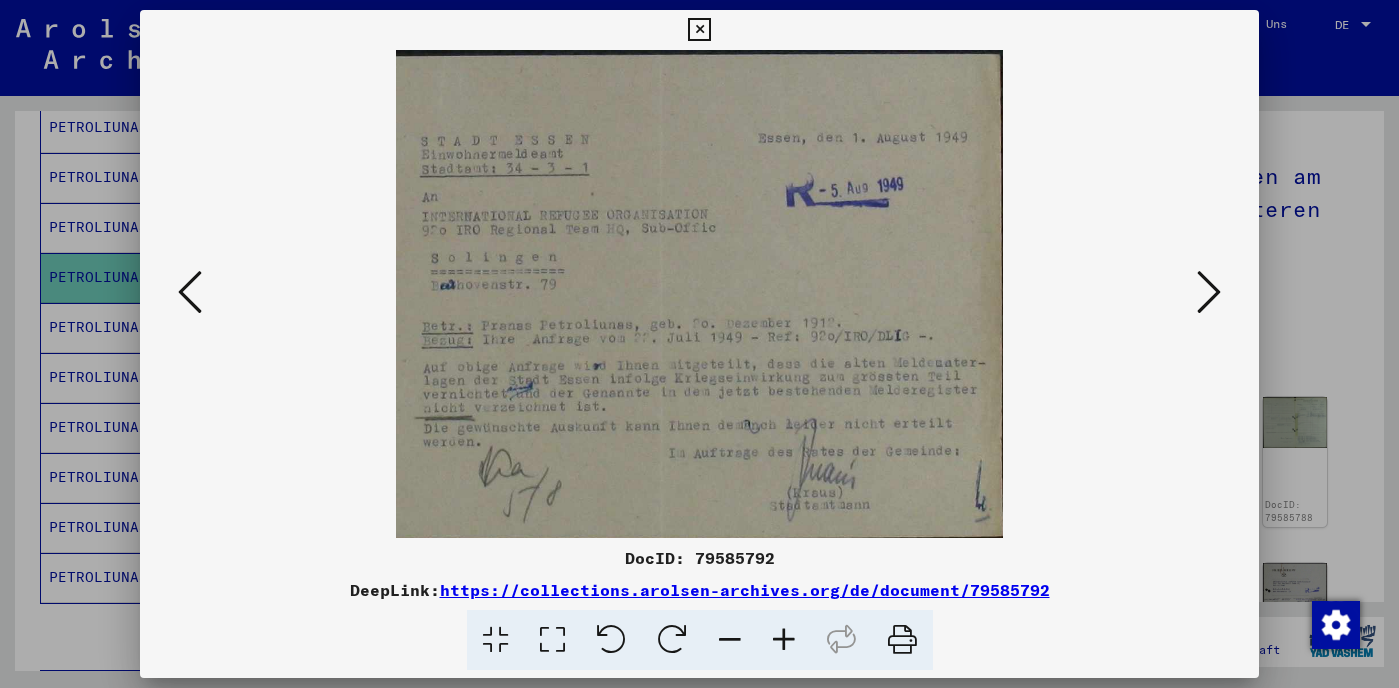 click at bounding box center [1209, 292] 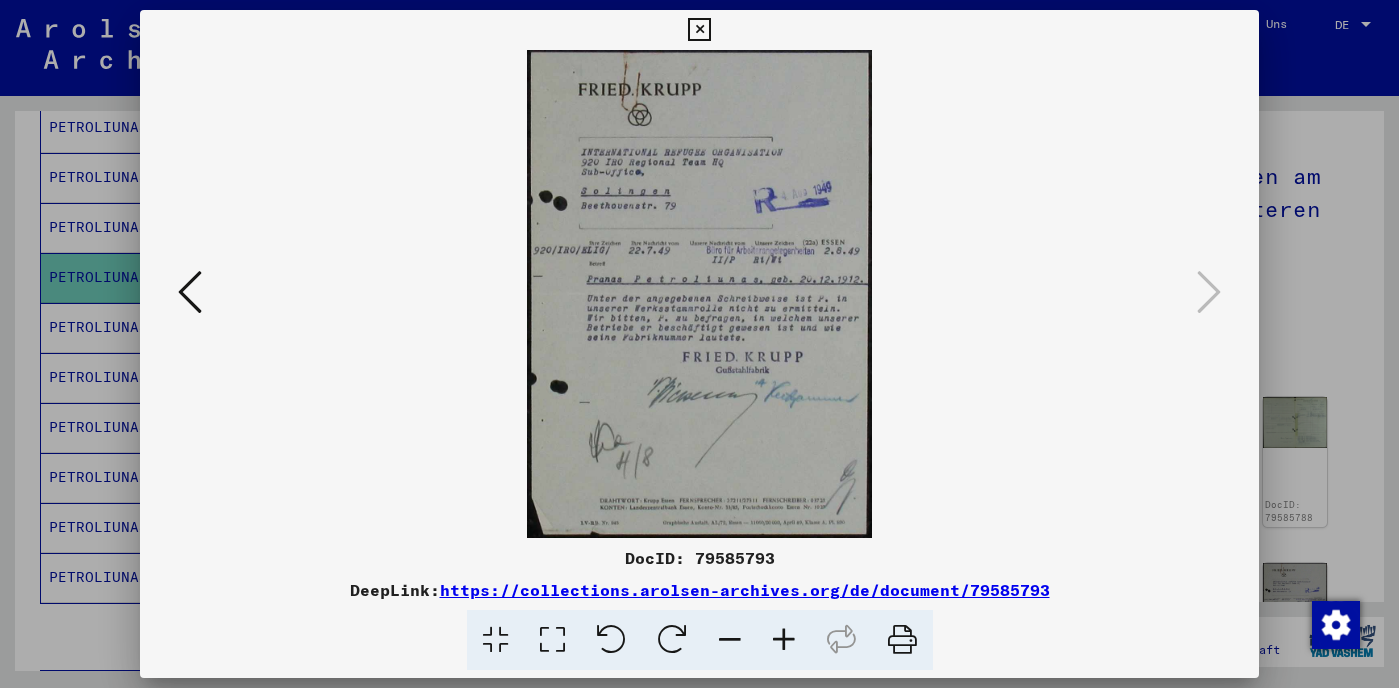 click at bounding box center (699, 30) 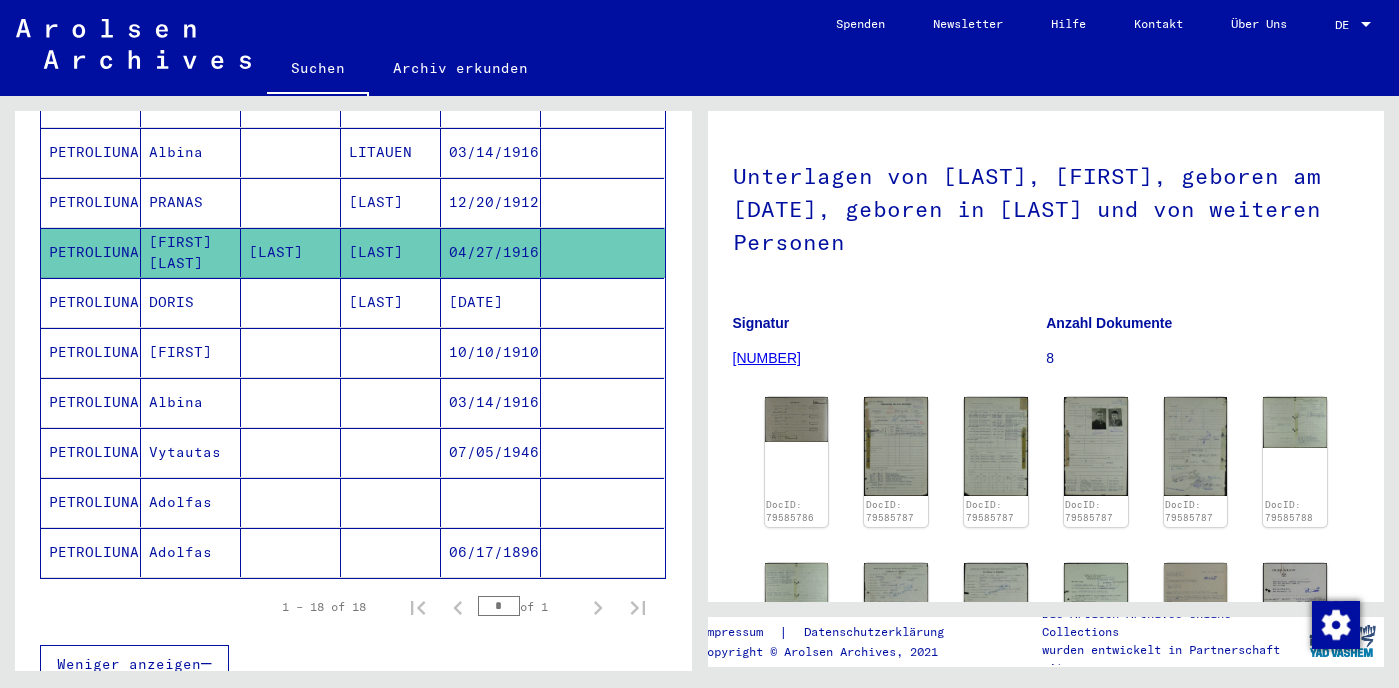 scroll, scrollTop: 752, scrollLeft: 0, axis: vertical 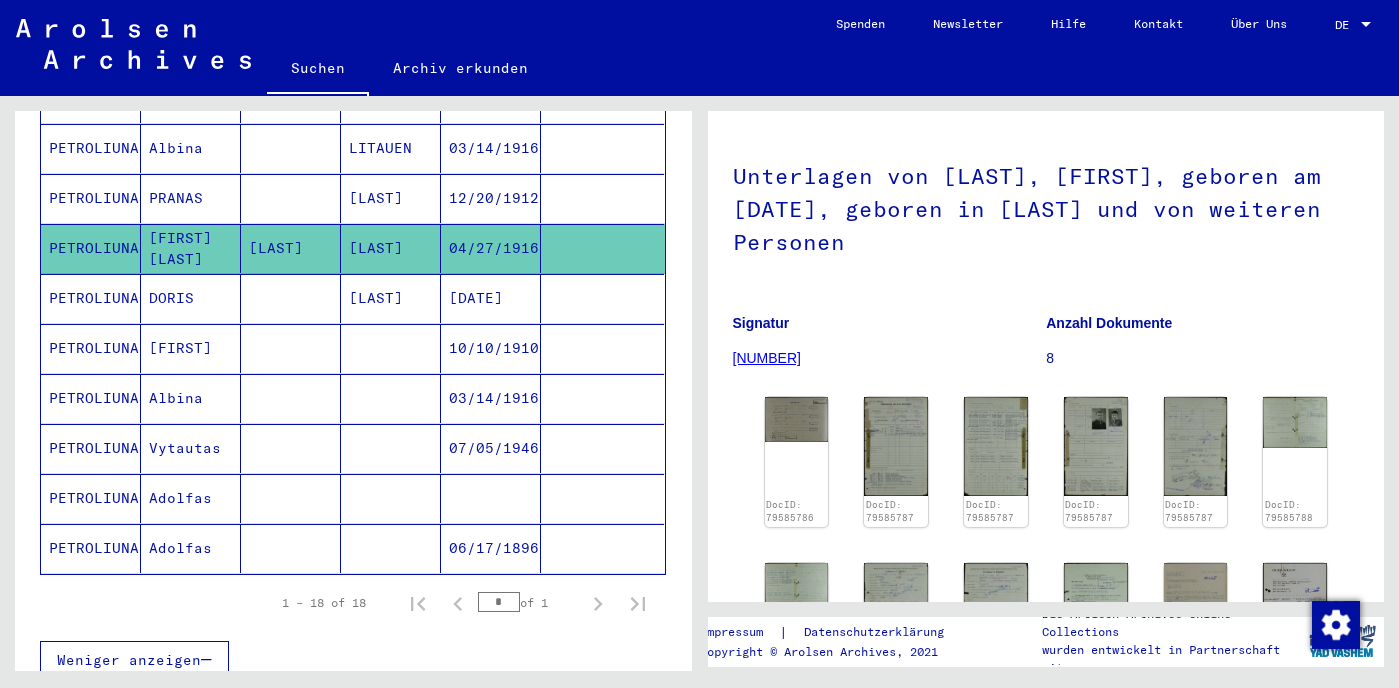 click at bounding box center (391, 398) 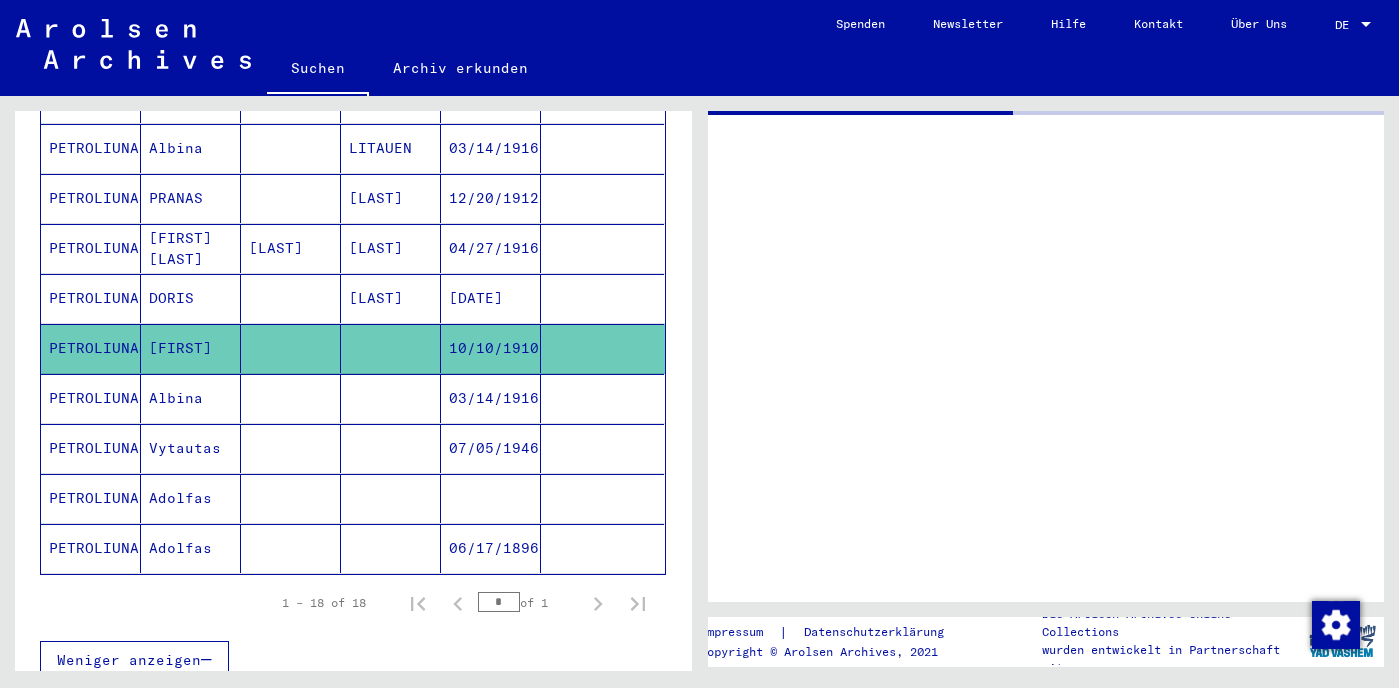 scroll, scrollTop: 0, scrollLeft: 0, axis: both 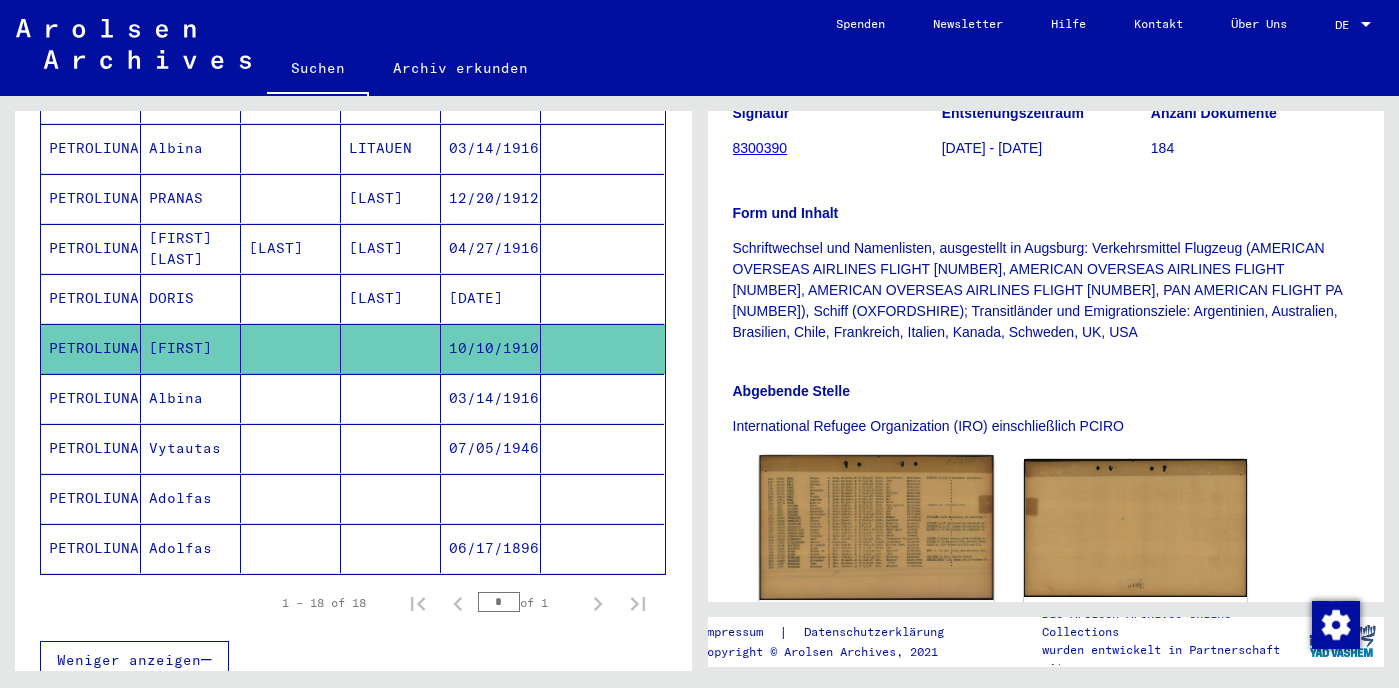 click 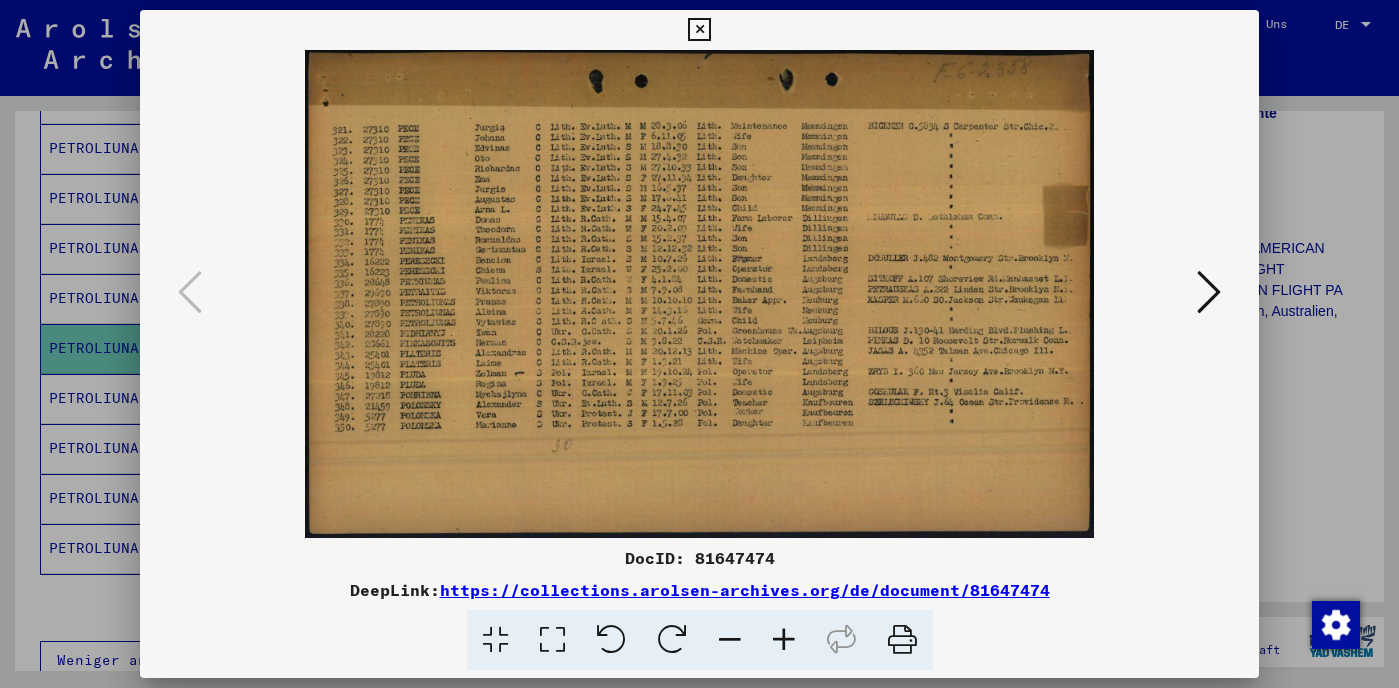 click at bounding box center (699, 30) 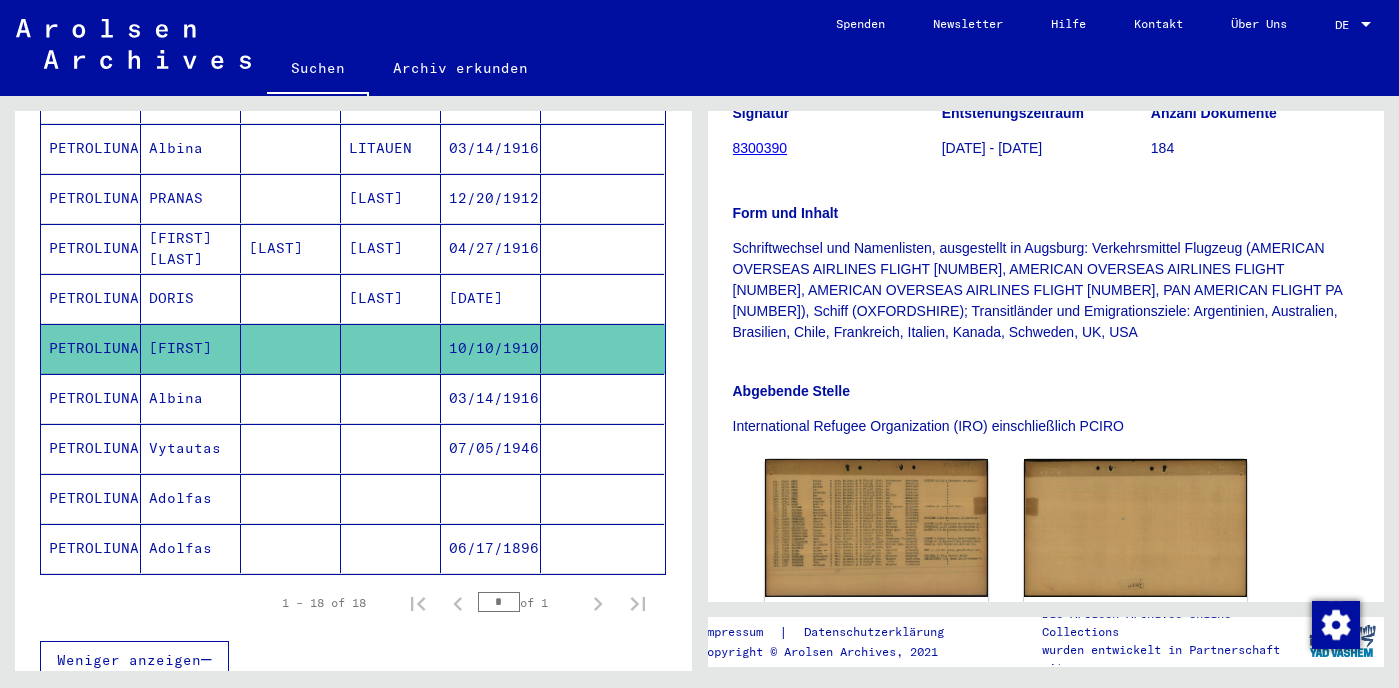click at bounding box center (291, 448) 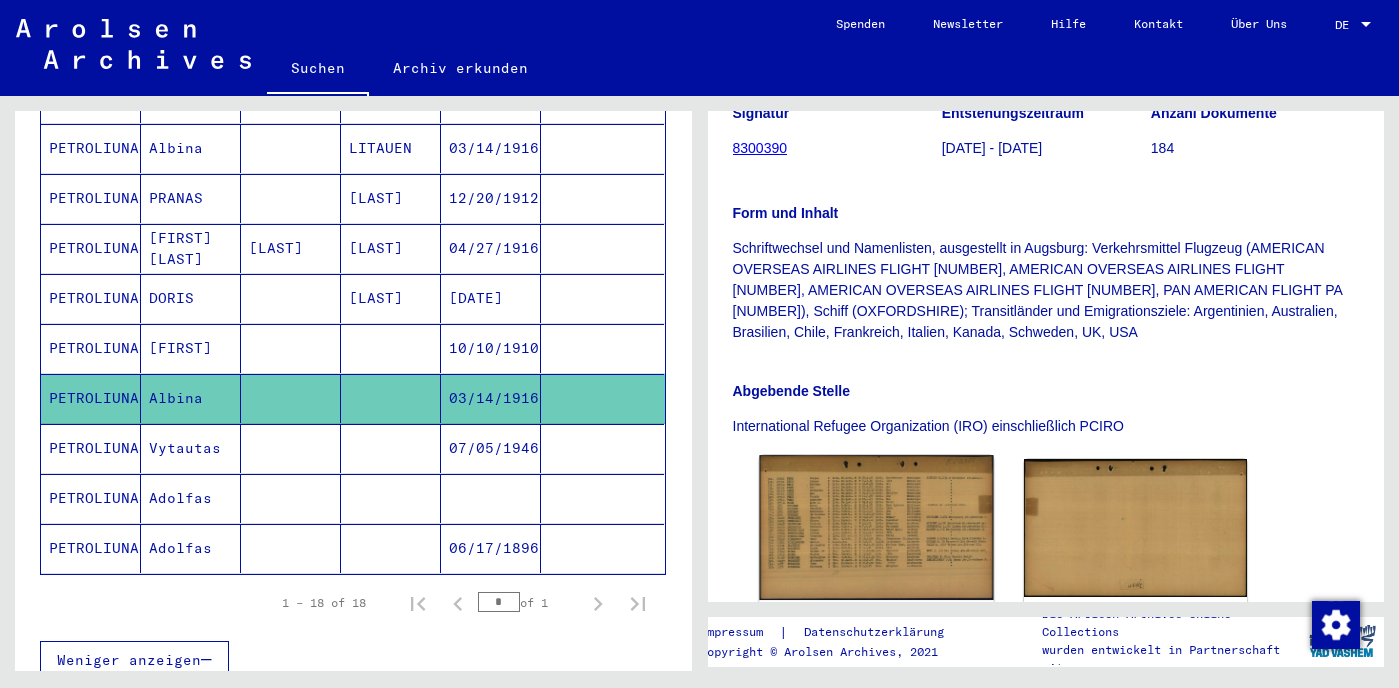click 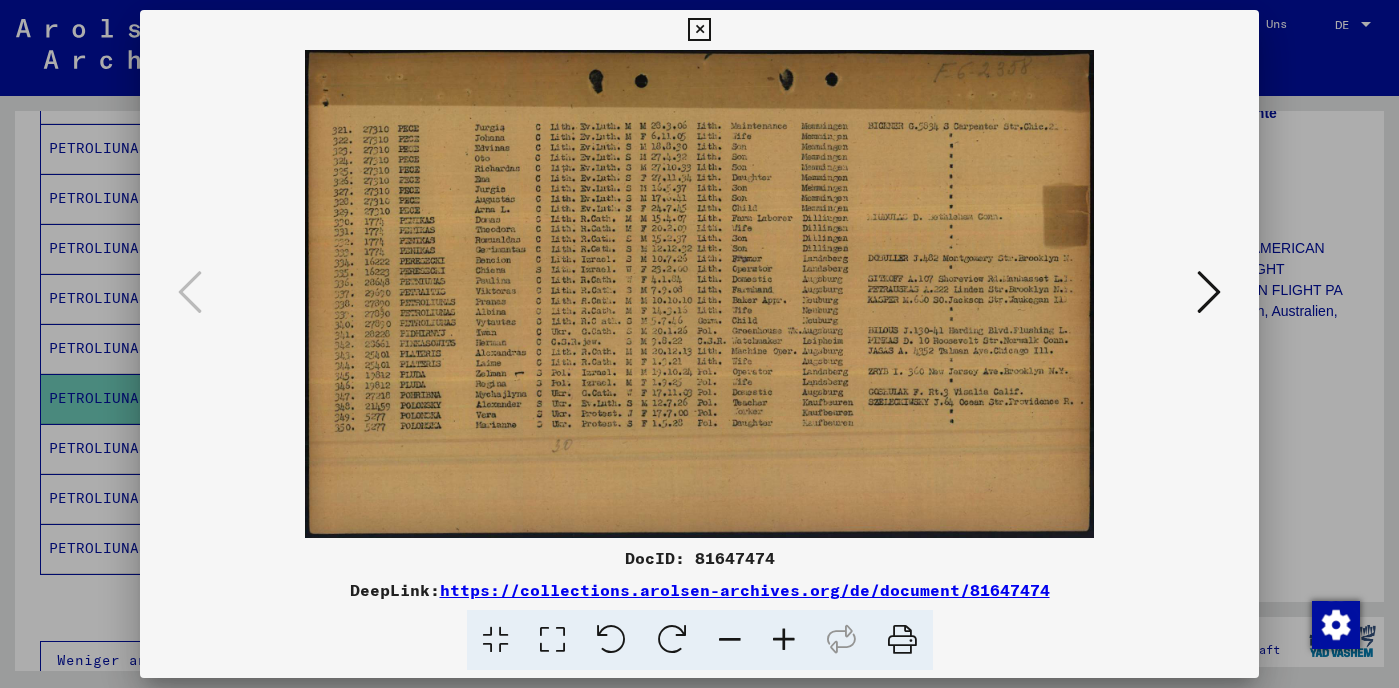 click at bounding box center (699, 30) 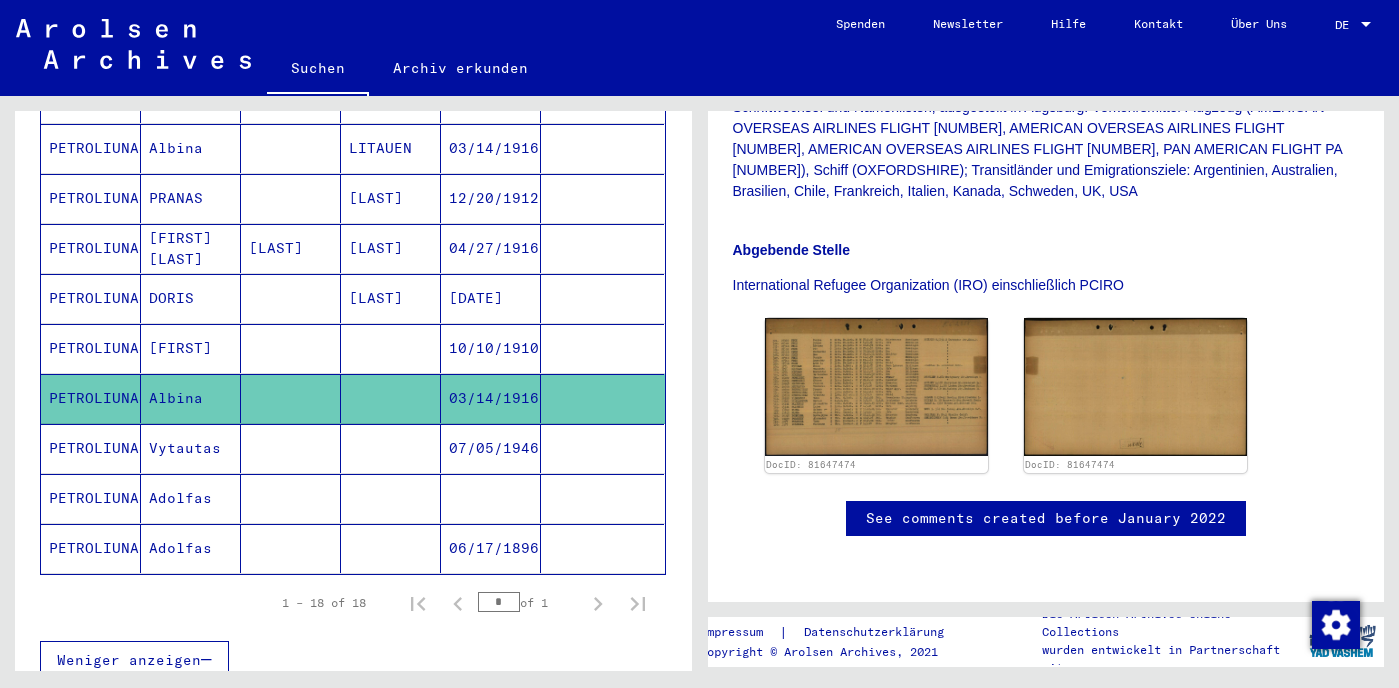 scroll, scrollTop: 0, scrollLeft: 0, axis: both 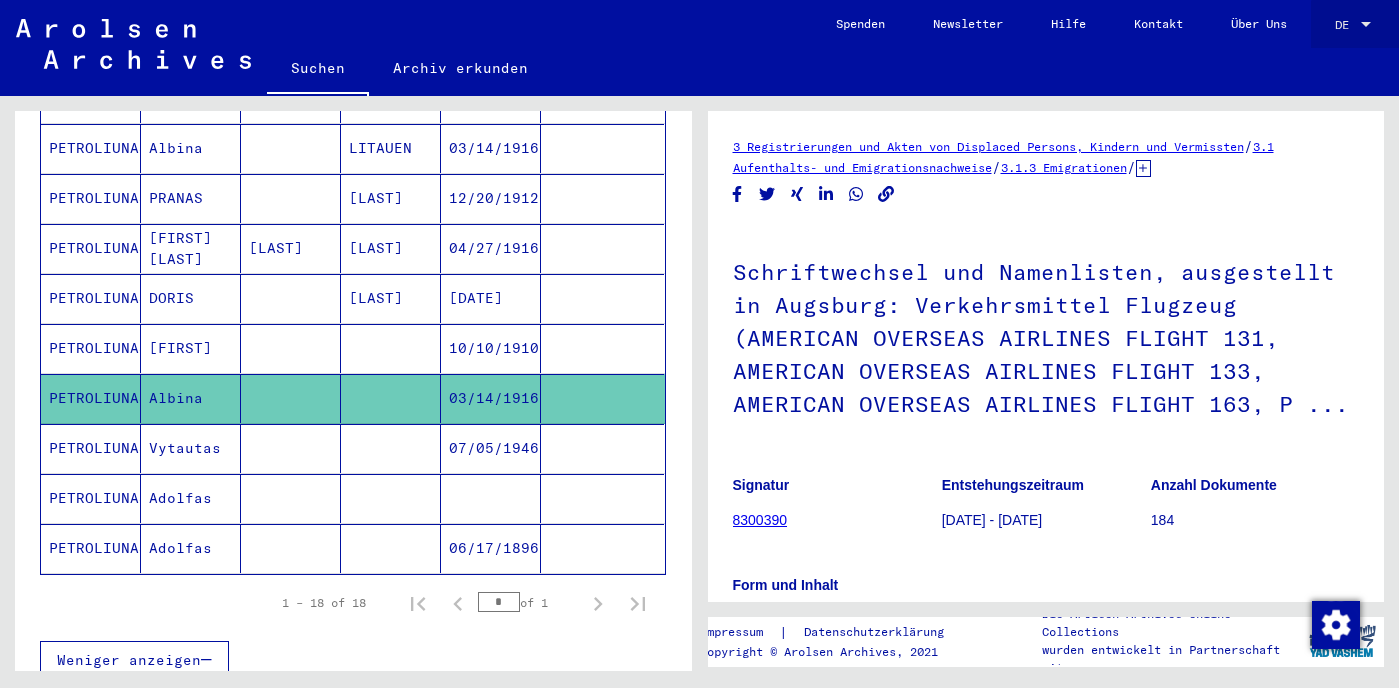 click at bounding box center (1366, 25) 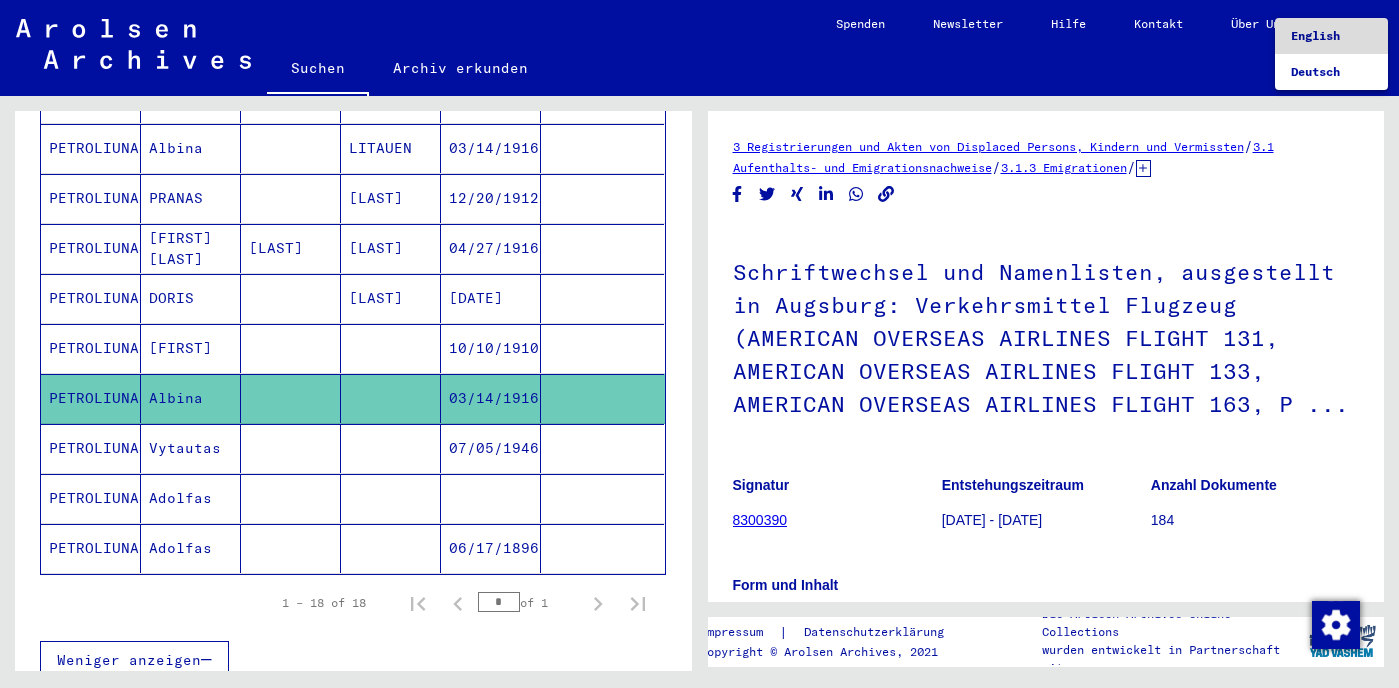 click on "English" at bounding box center (1315, 35) 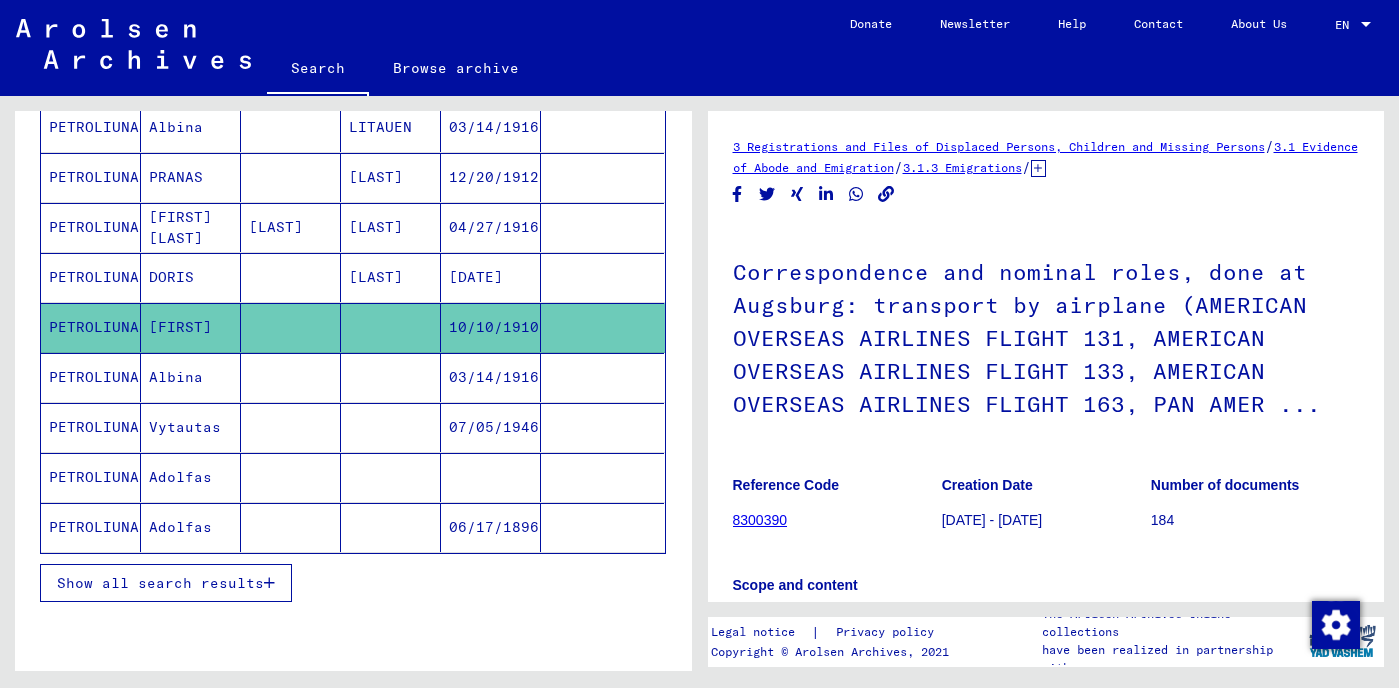 scroll, scrollTop: 758, scrollLeft: 0, axis: vertical 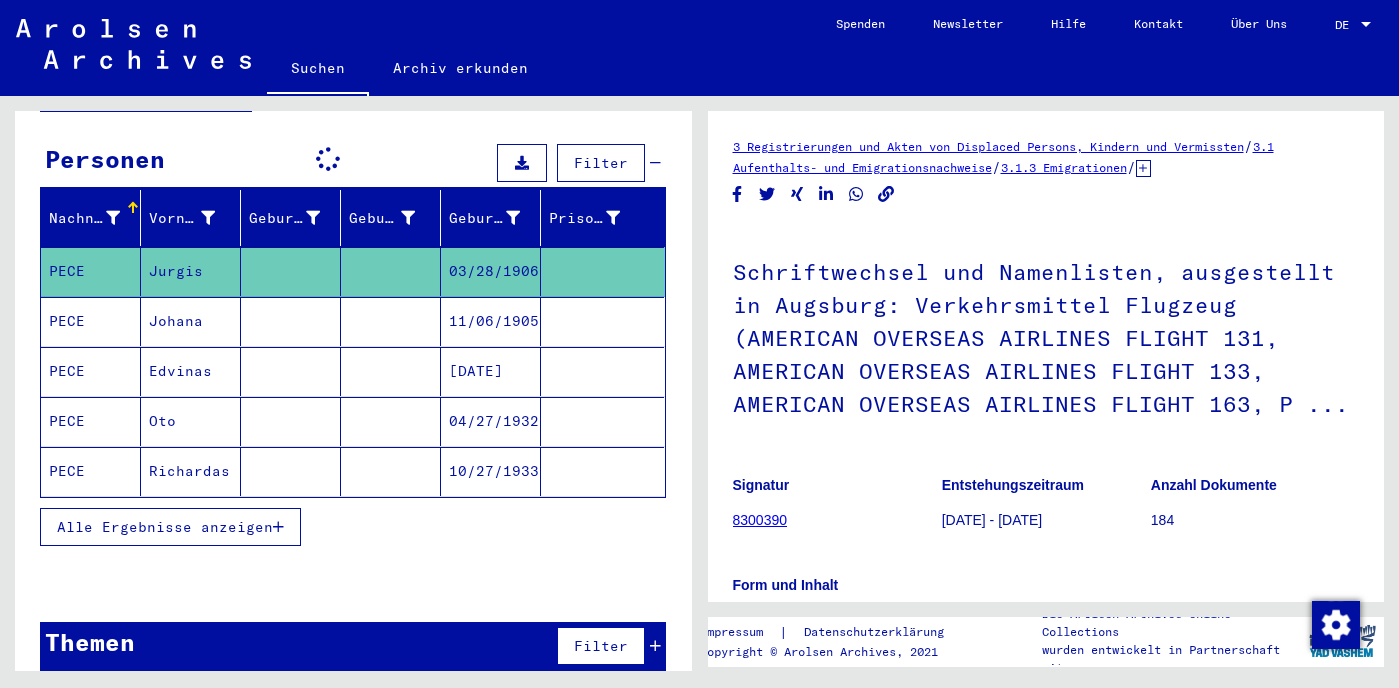 type on "**********" 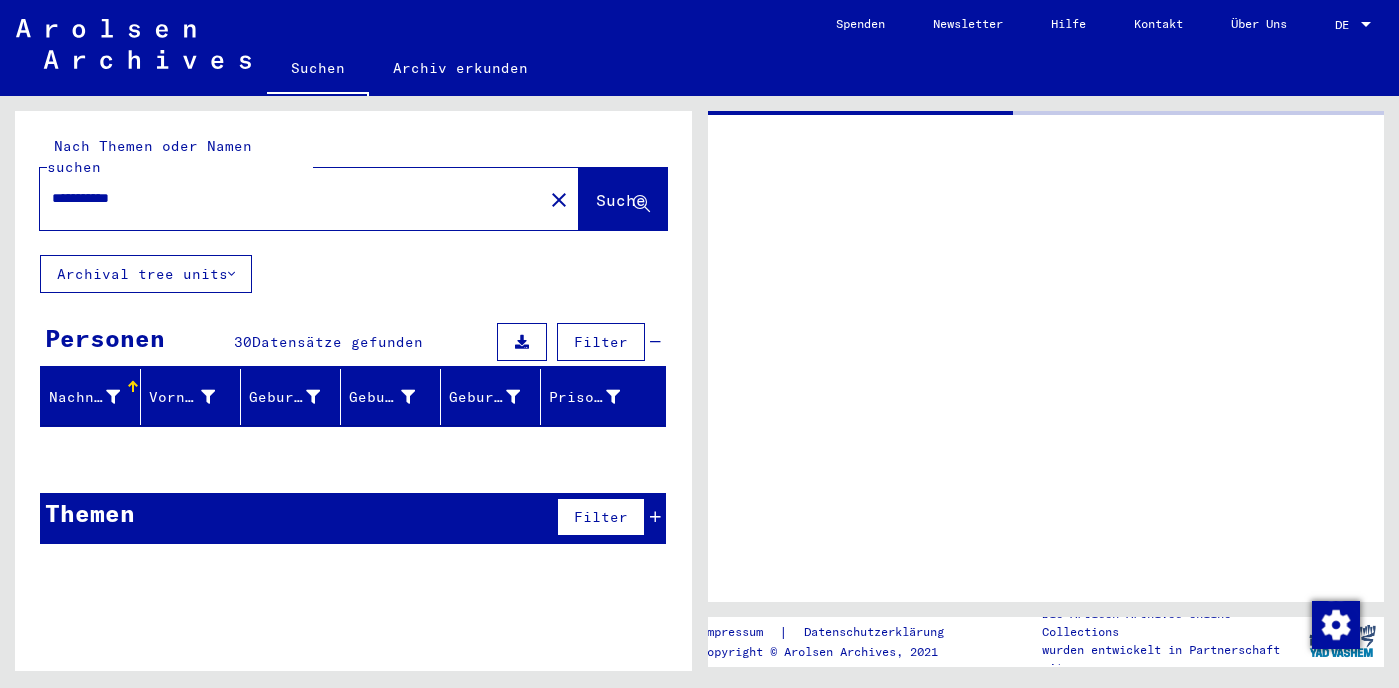 scroll, scrollTop: 0, scrollLeft: 0, axis: both 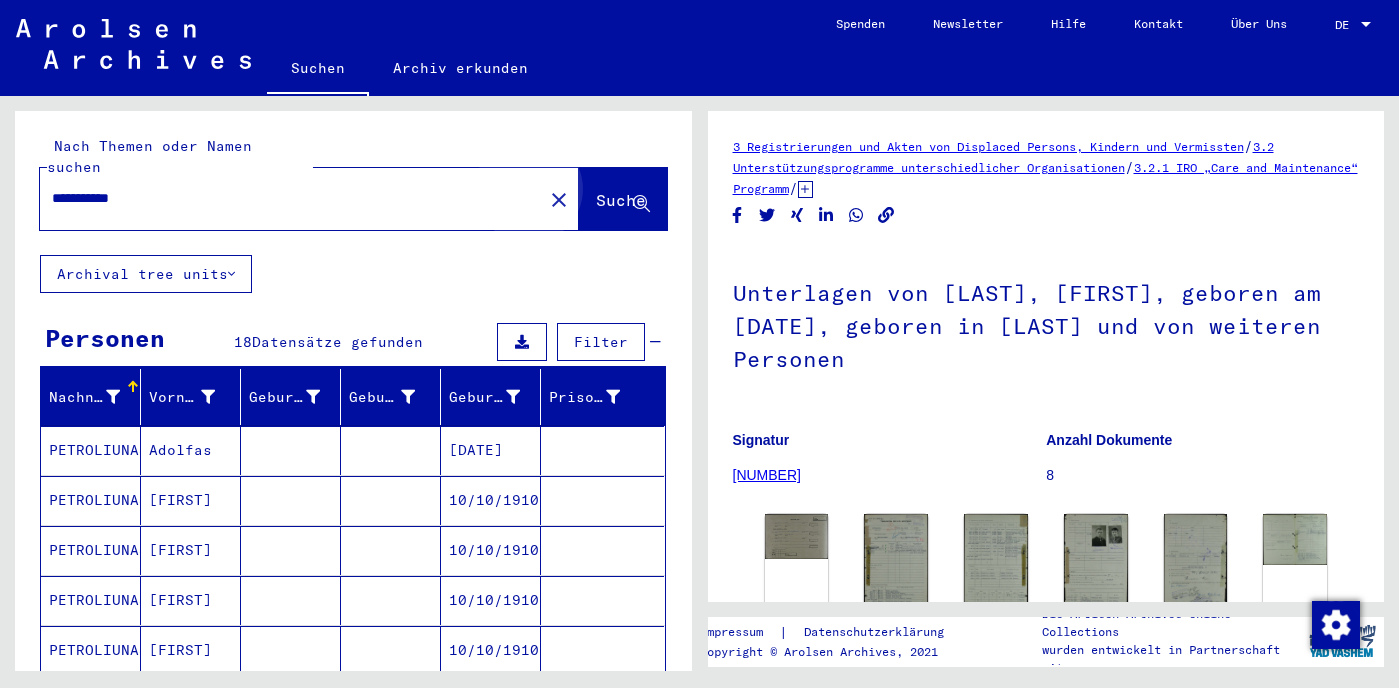 click on "Suche" 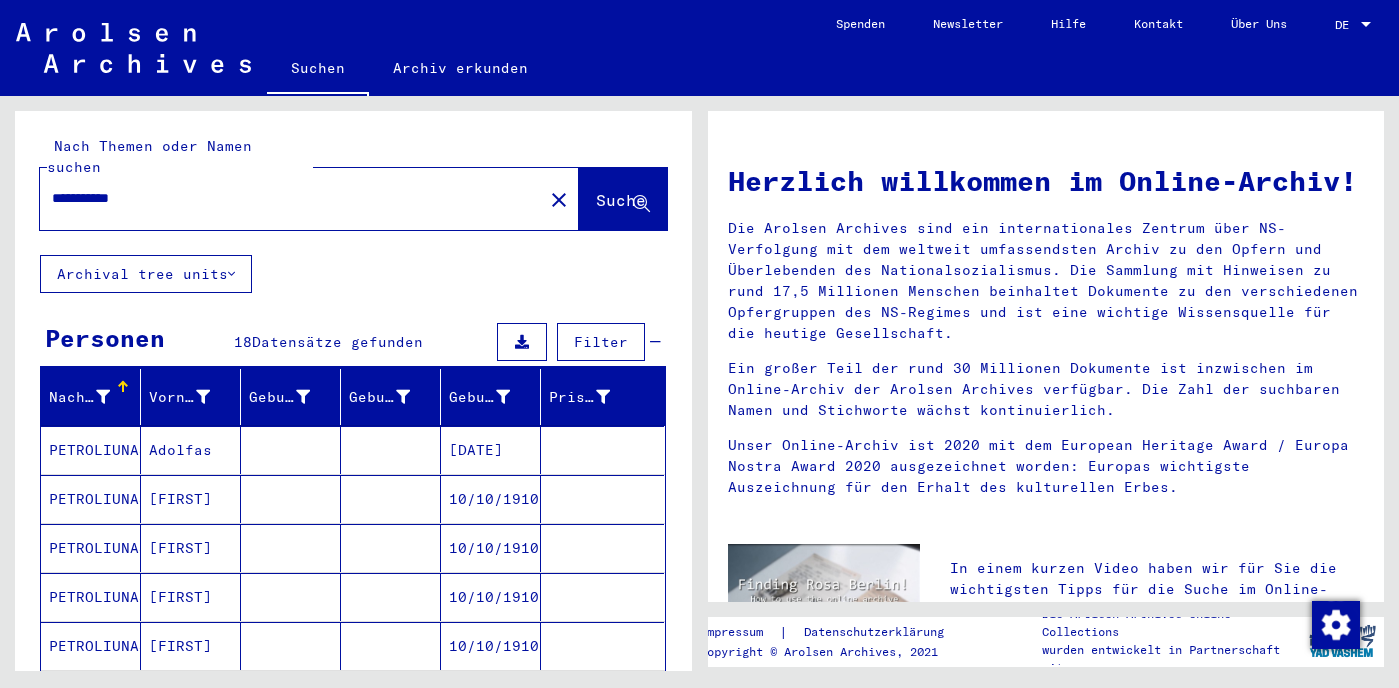click at bounding box center [1366, 24] 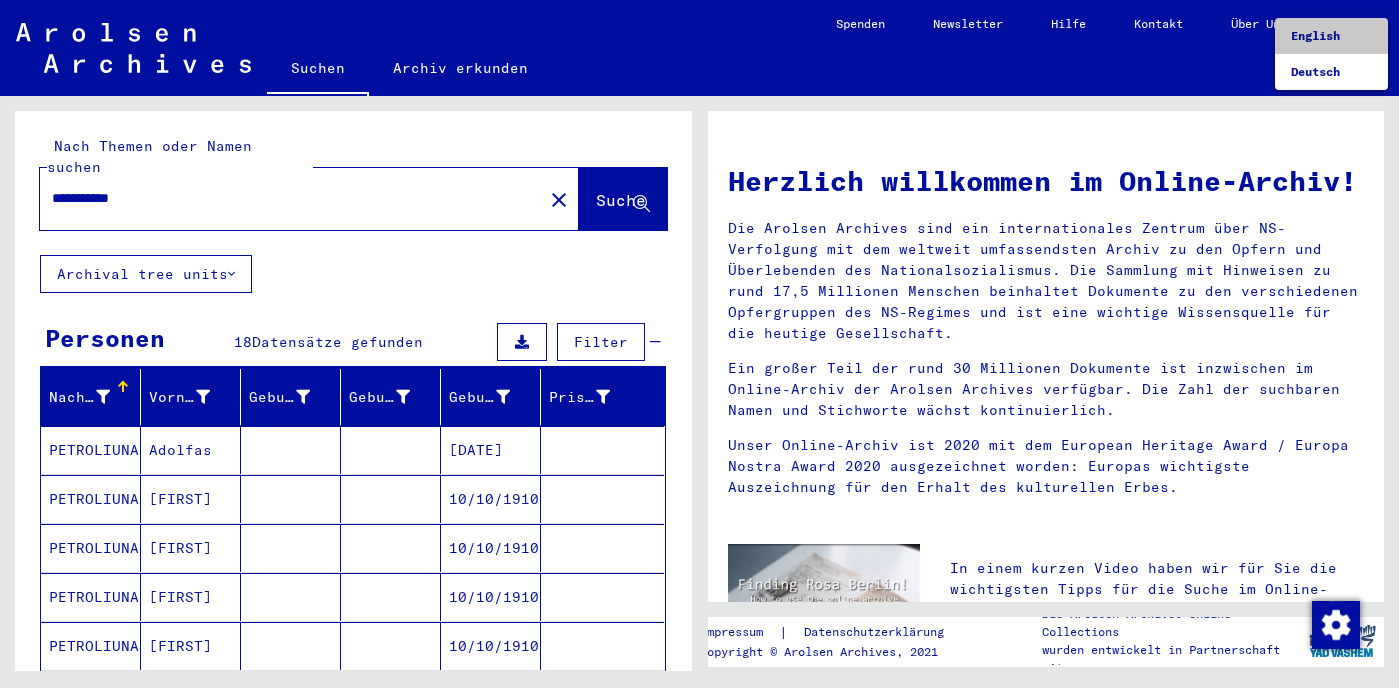 click on "English" at bounding box center [1315, 35] 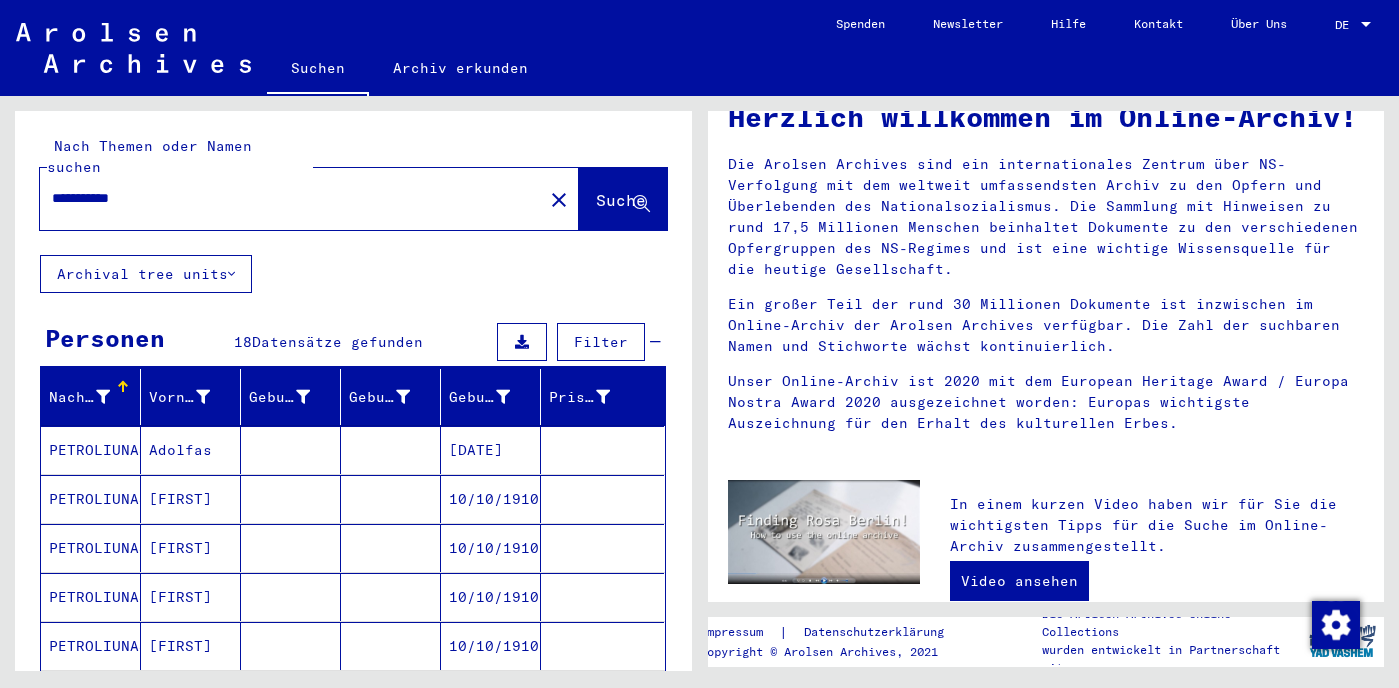 scroll, scrollTop: 97, scrollLeft: 0, axis: vertical 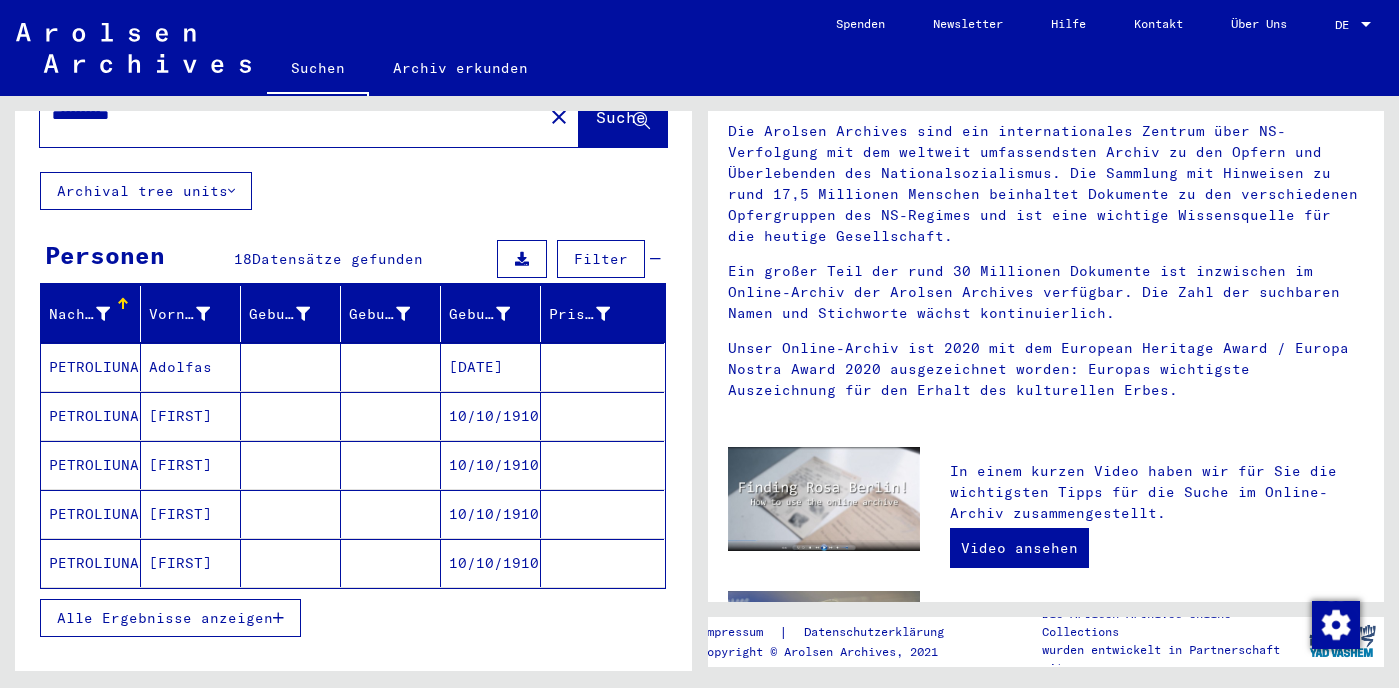click on "[FIRST]" at bounding box center [191, 514] 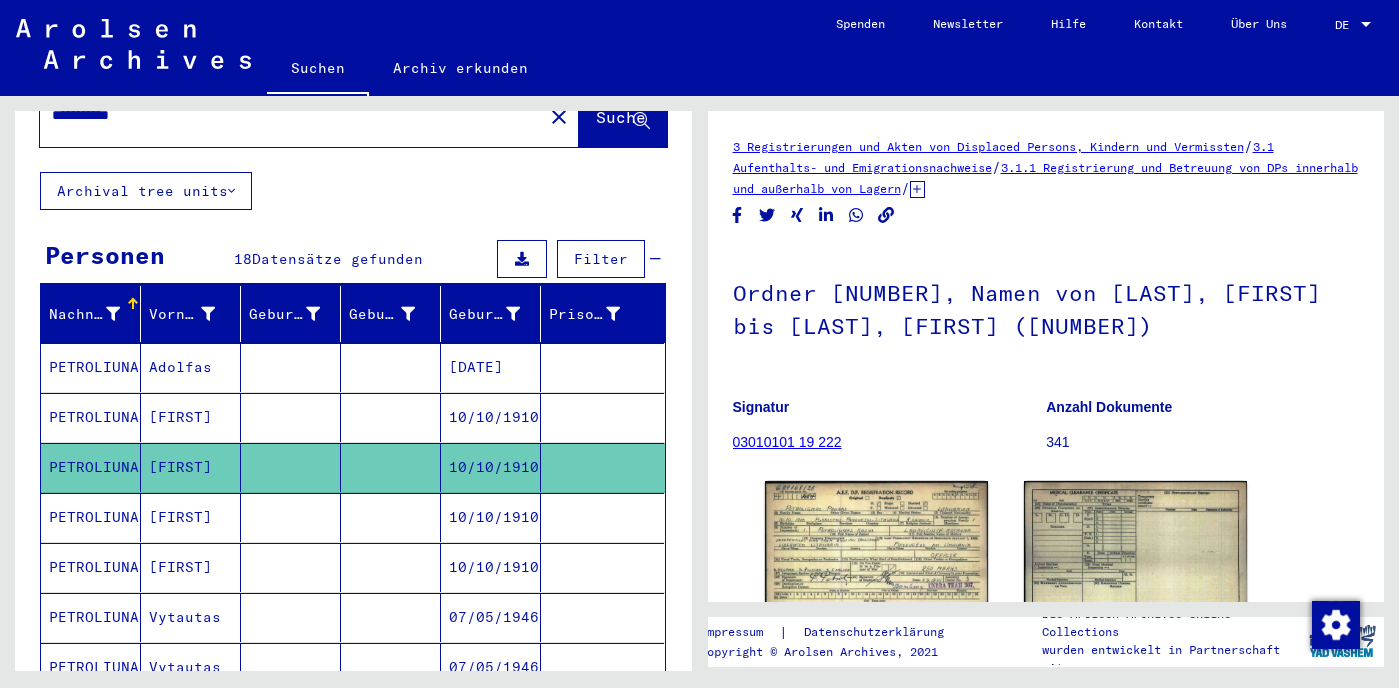 scroll, scrollTop: 0, scrollLeft: 0, axis: both 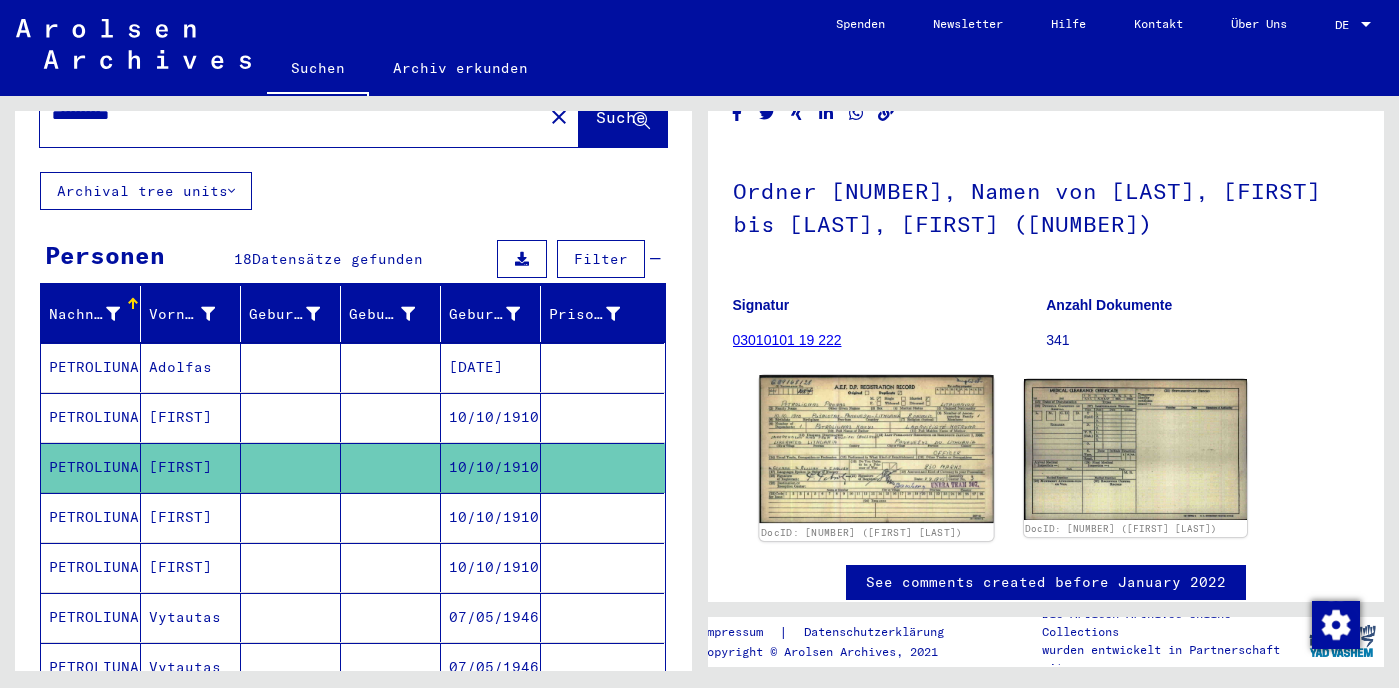 click 